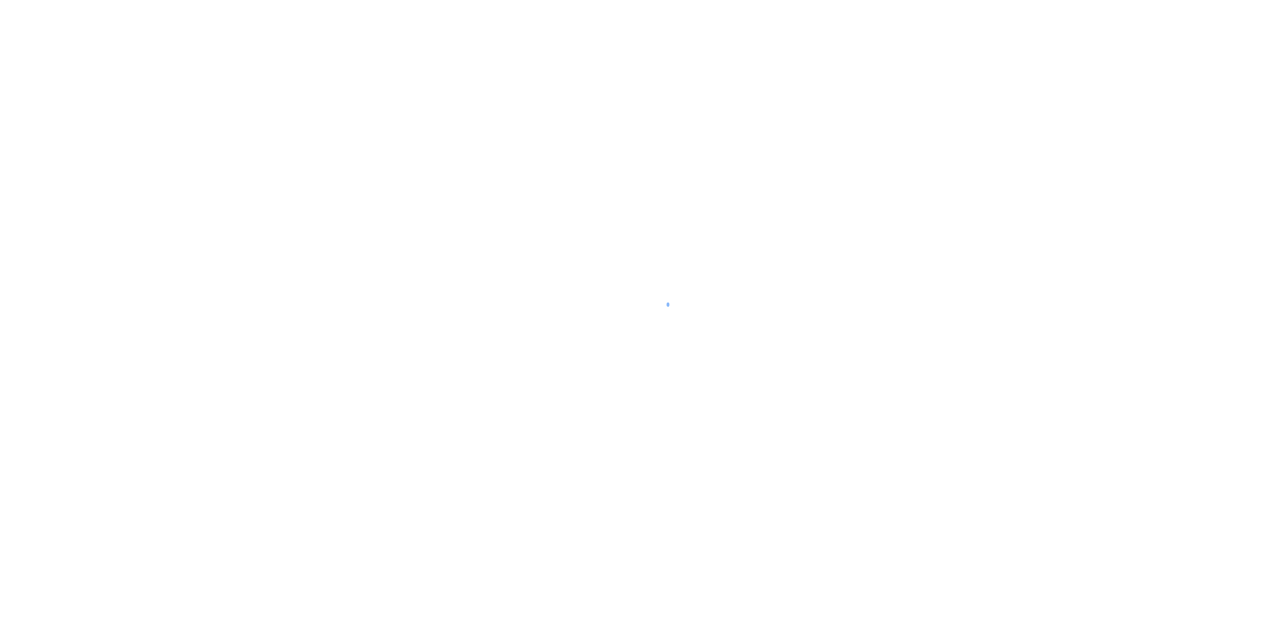 scroll, scrollTop: 0, scrollLeft: 0, axis: both 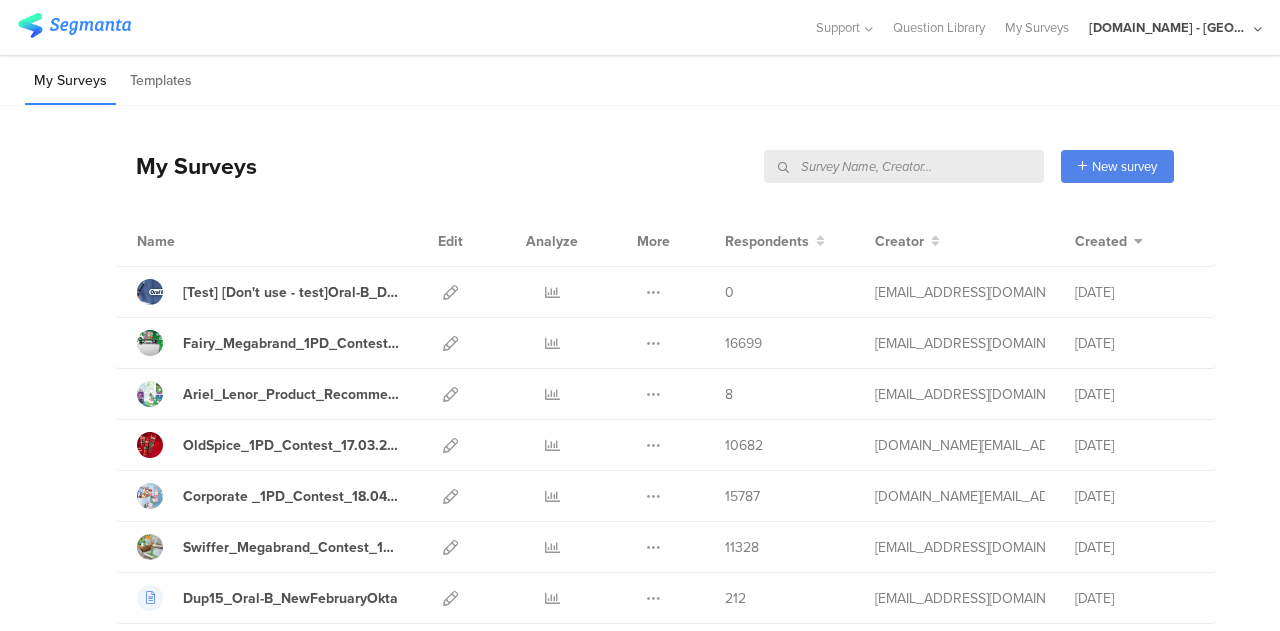 click at bounding box center [904, 166] 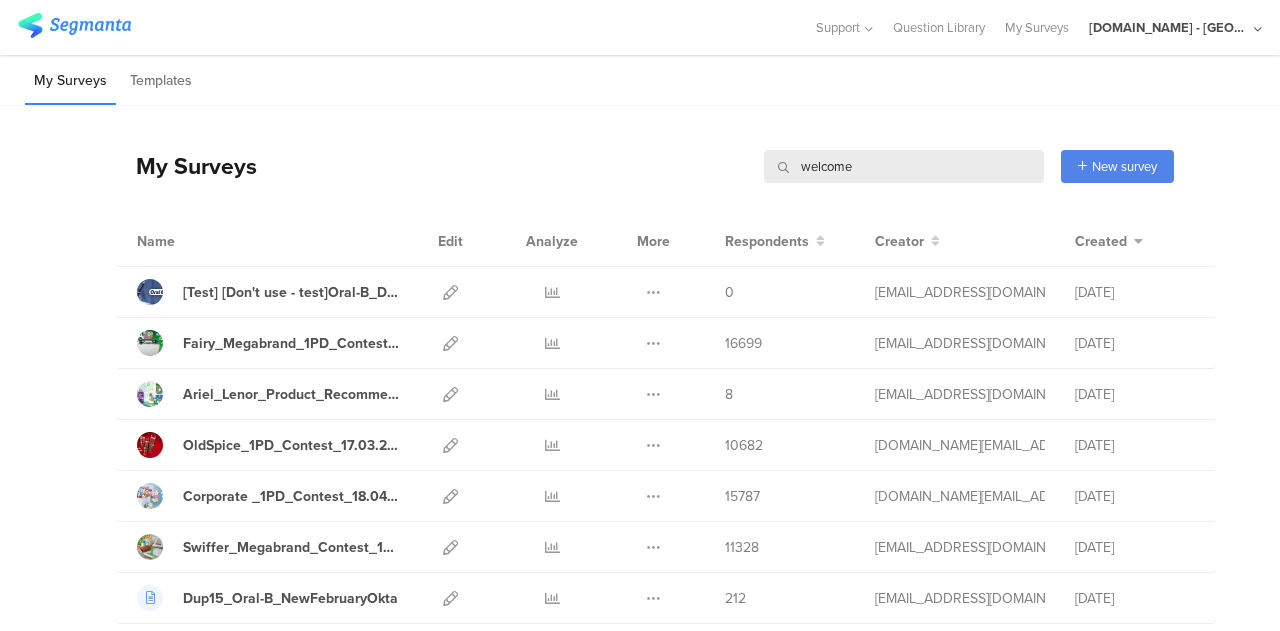 type on "welcome" 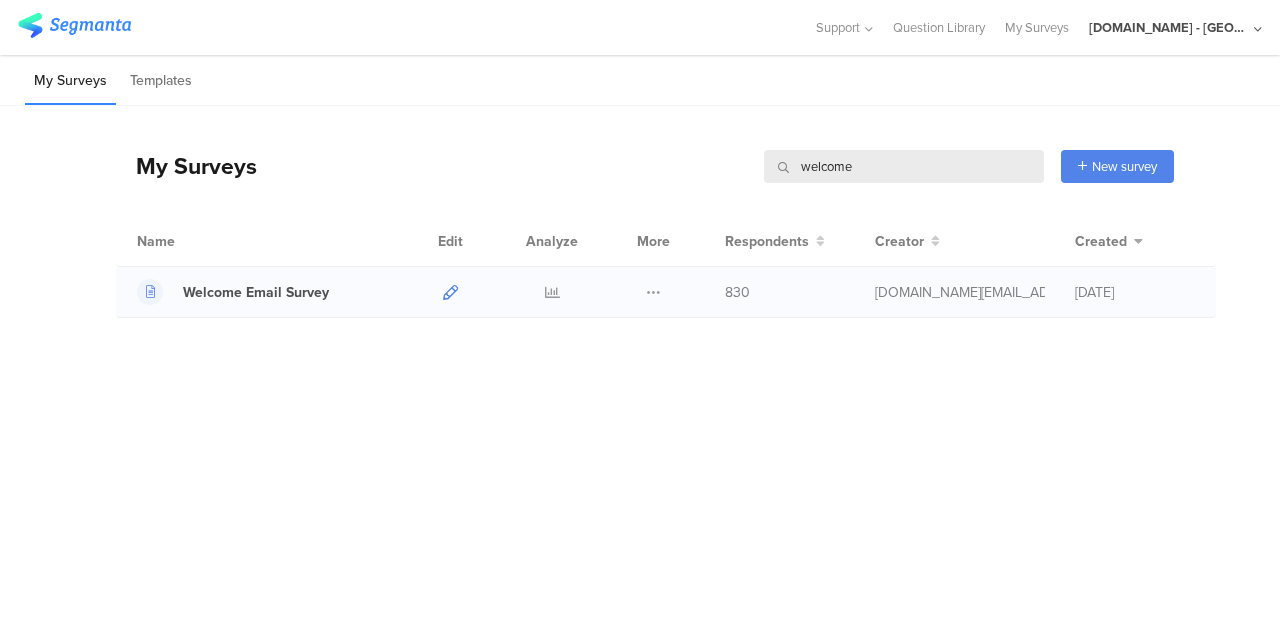 click at bounding box center [450, 292] 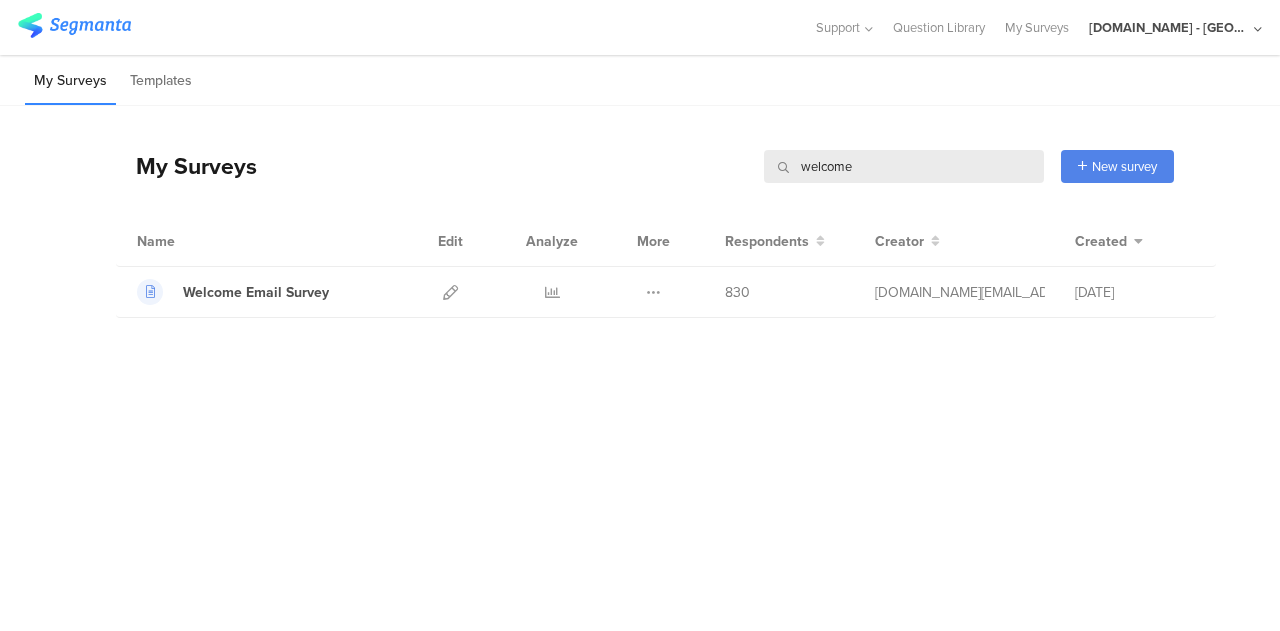 drag, startPoint x: 850, startPoint y: 168, endPoint x: 622, endPoint y: 178, distance: 228.2192 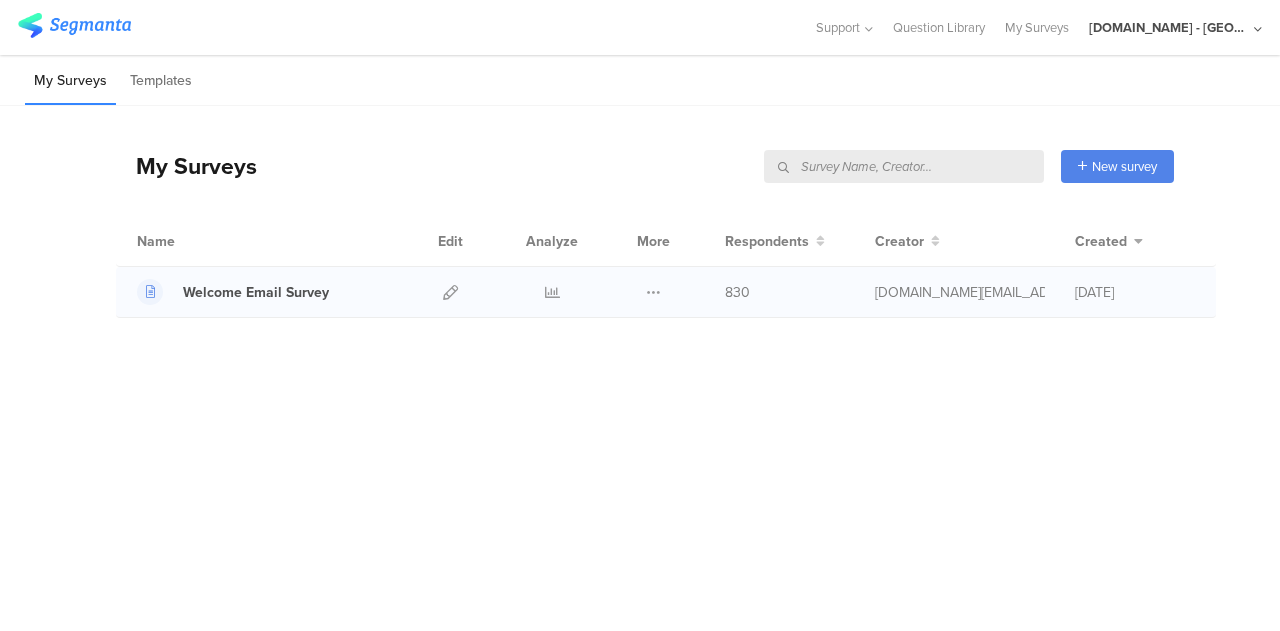 type 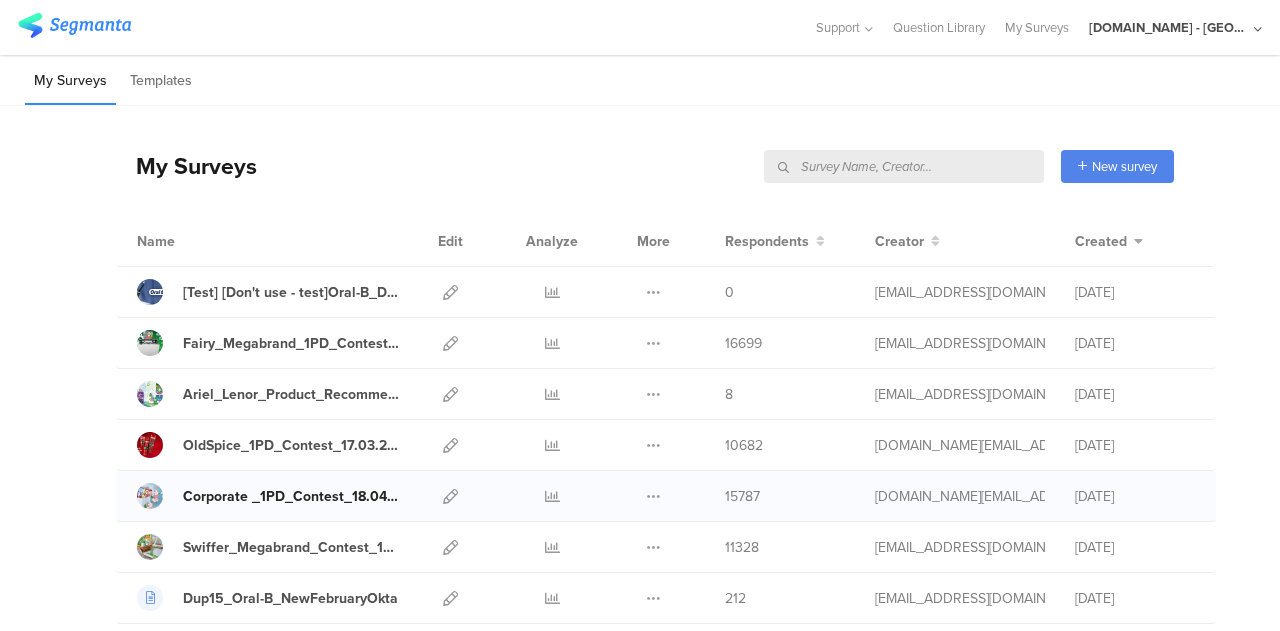 scroll, scrollTop: 200, scrollLeft: 0, axis: vertical 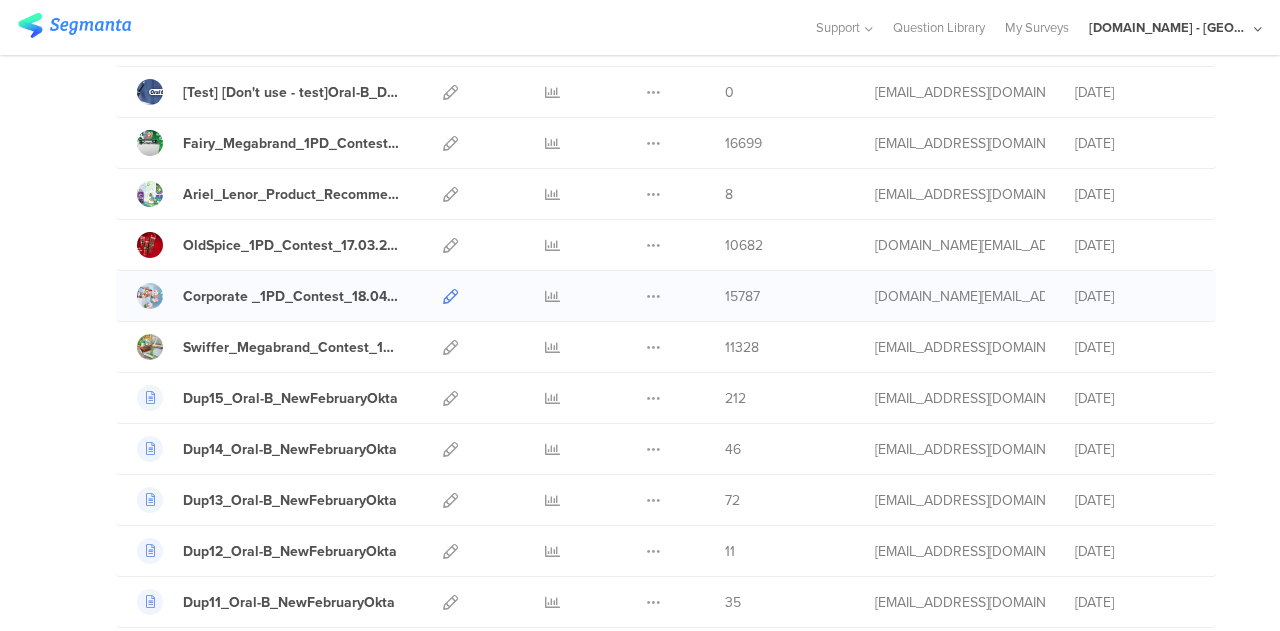 click at bounding box center (450, 296) 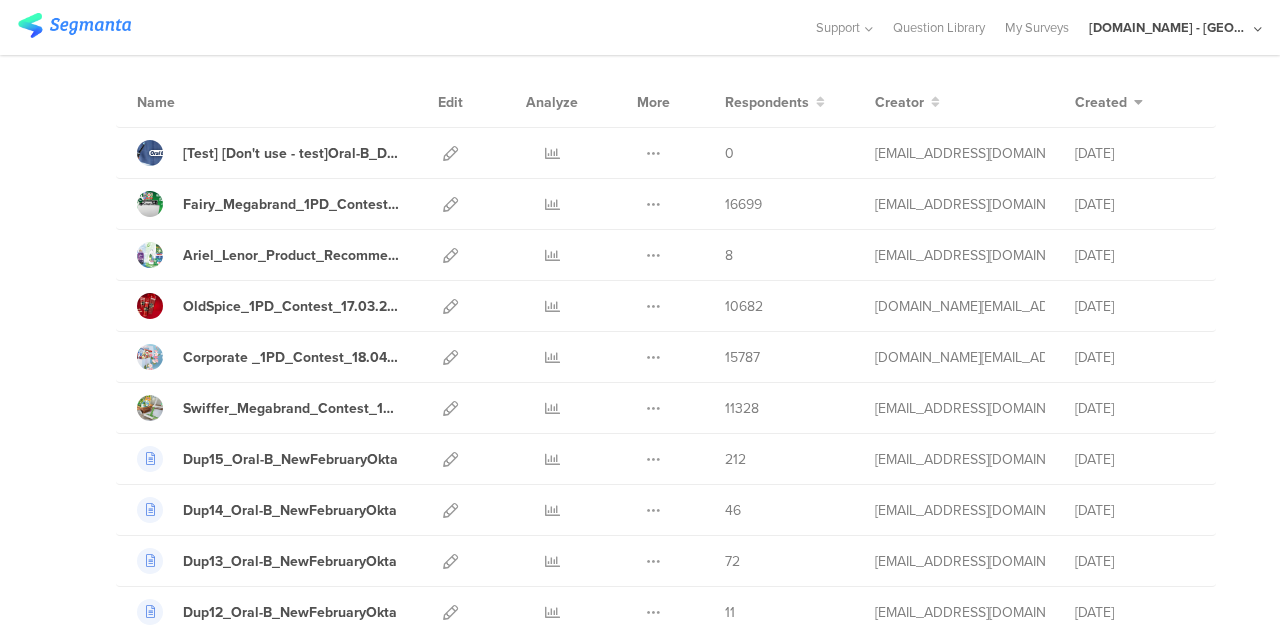 scroll, scrollTop: 0, scrollLeft: 0, axis: both 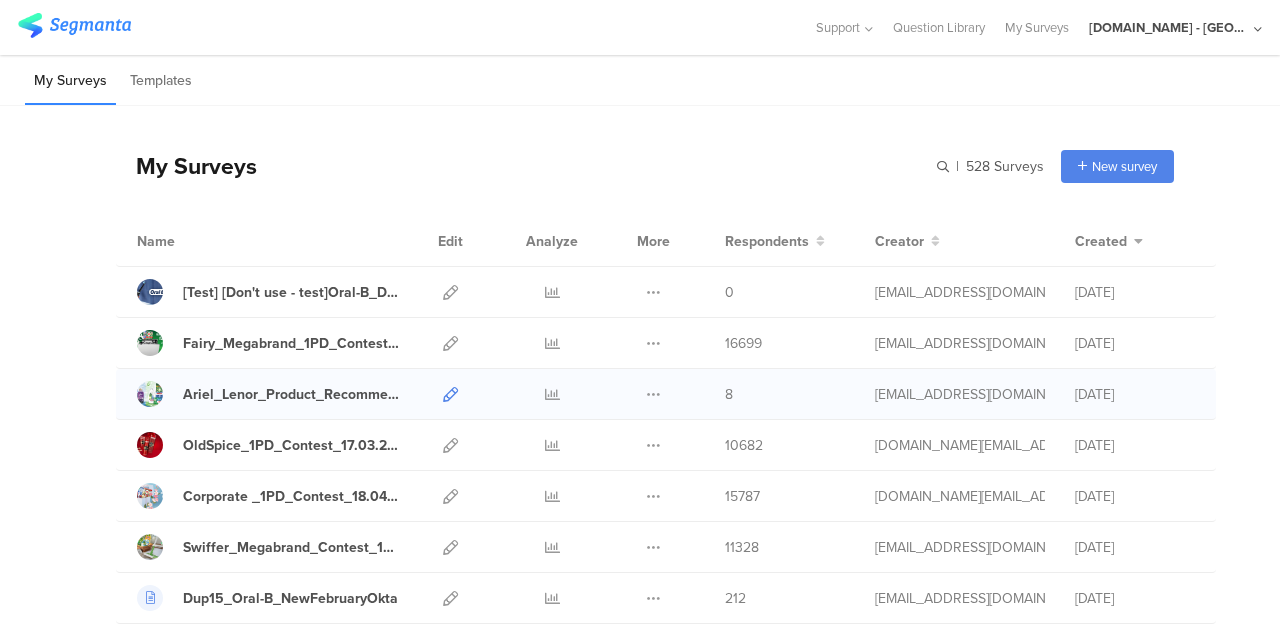 click at bounding box center (450, 394) 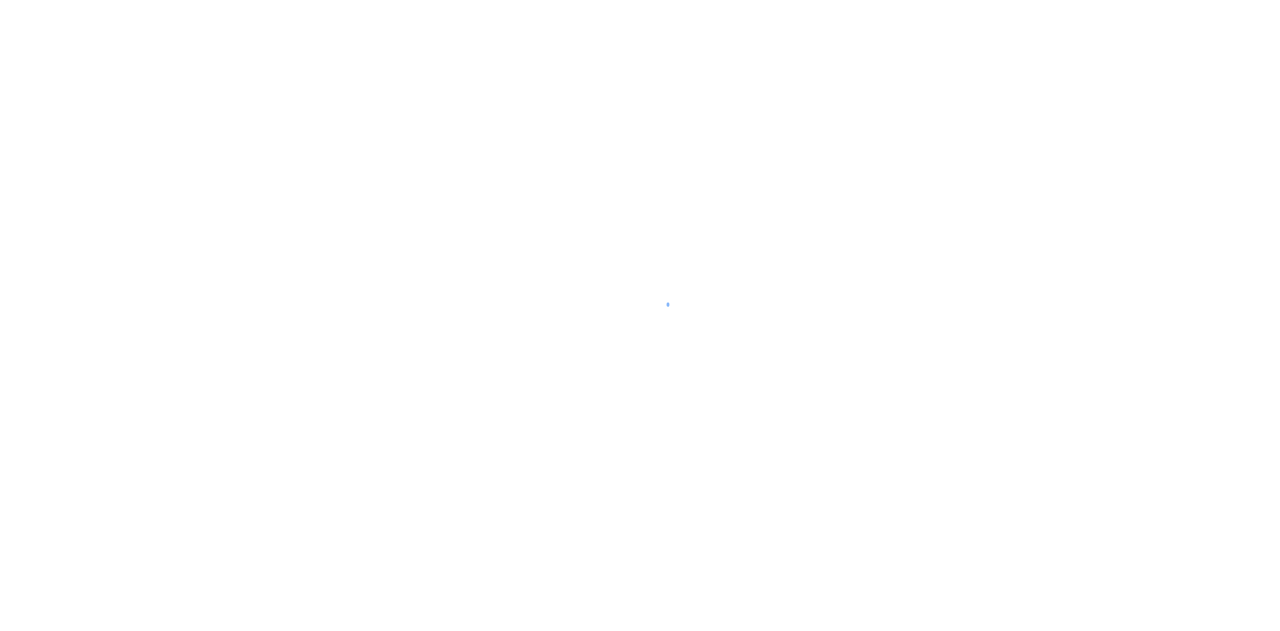 scroll, scrollTop: 0, scrollLeft: 0, axis: both 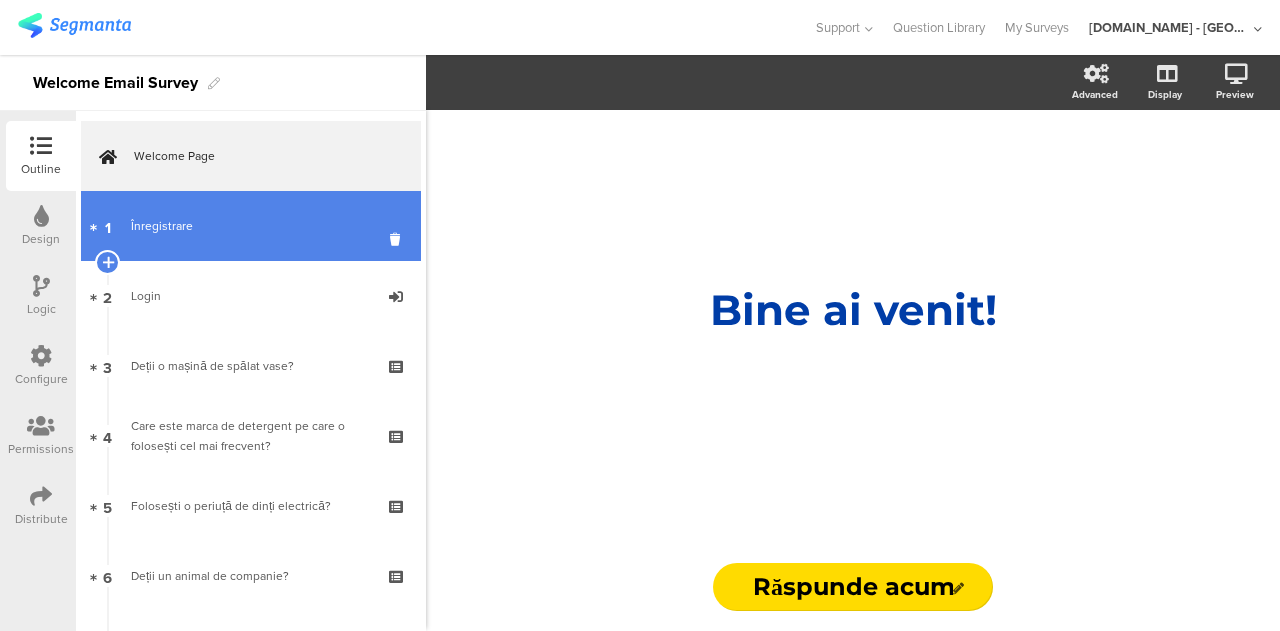 click on "Înregistrare" at bounding box center (250, 226) 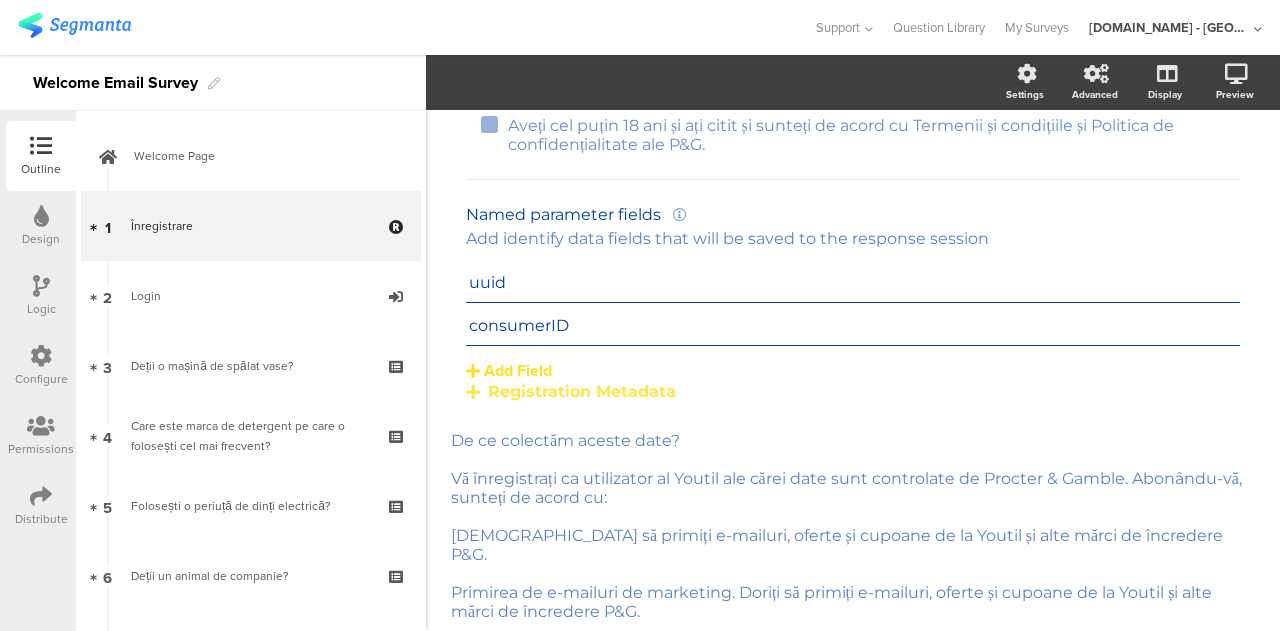scroll, scrollTop: 500, scrollLeft: 0, axis: vertical 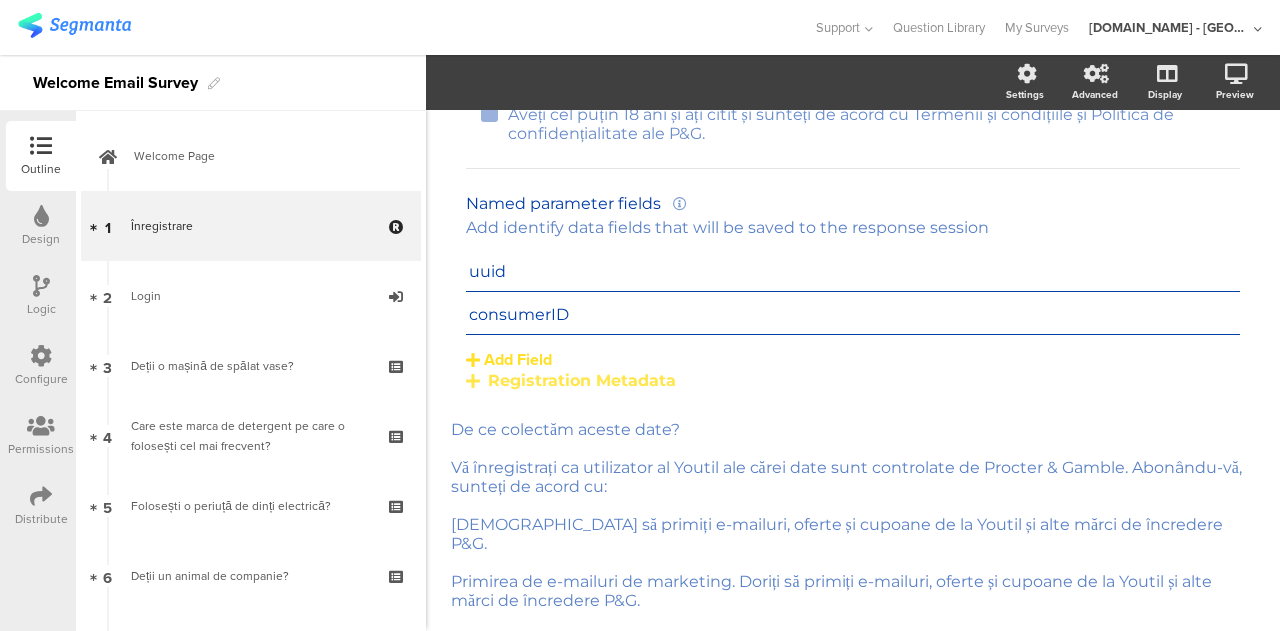 click at bounding box center [41, 496] 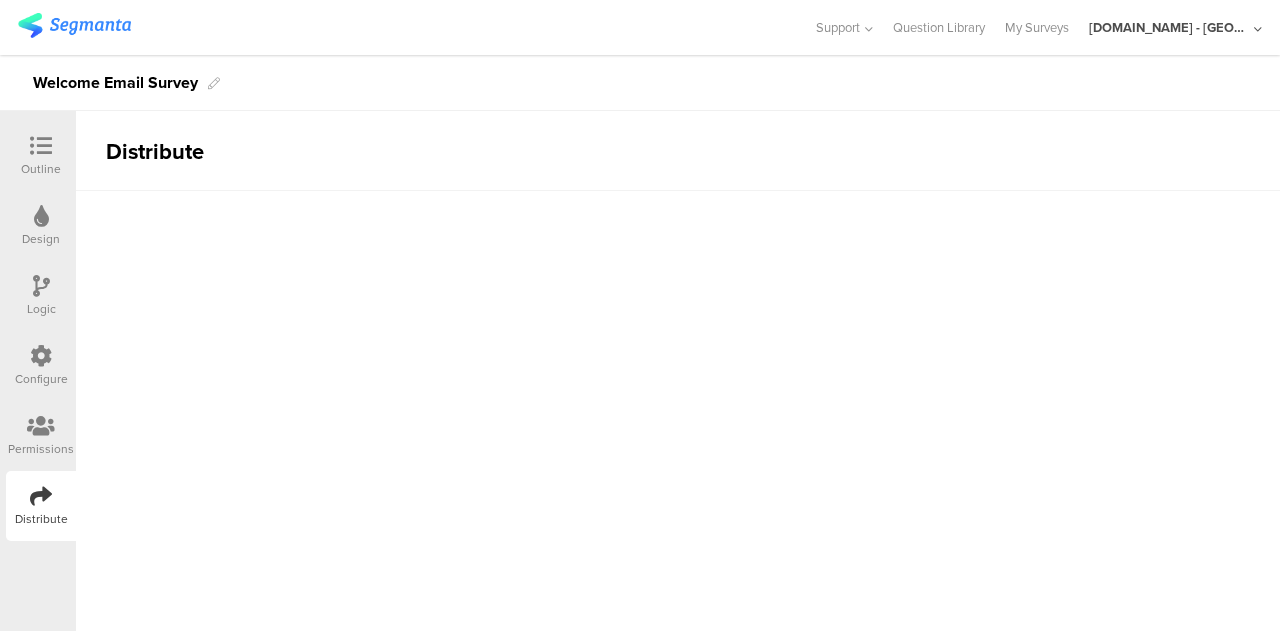 scroll, scrollTop: 0, scrollLeft: 0, axis: both 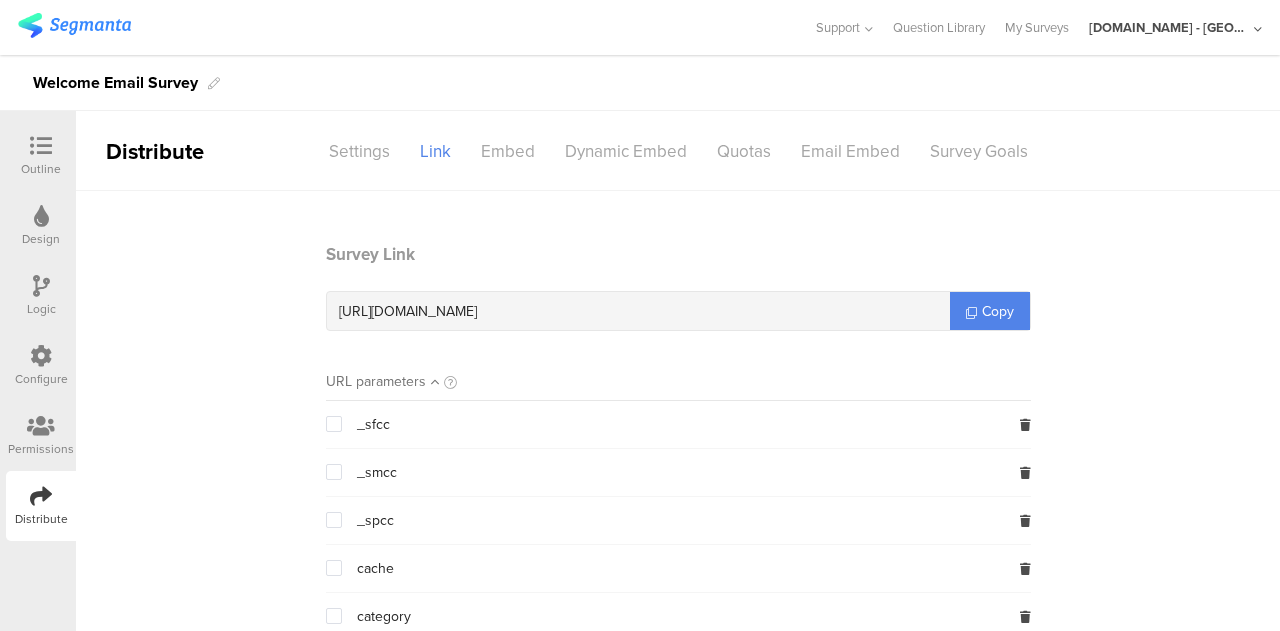 click on "https://pgsurveys.segmanta.com/590v47" at bounding box center [638, 311] 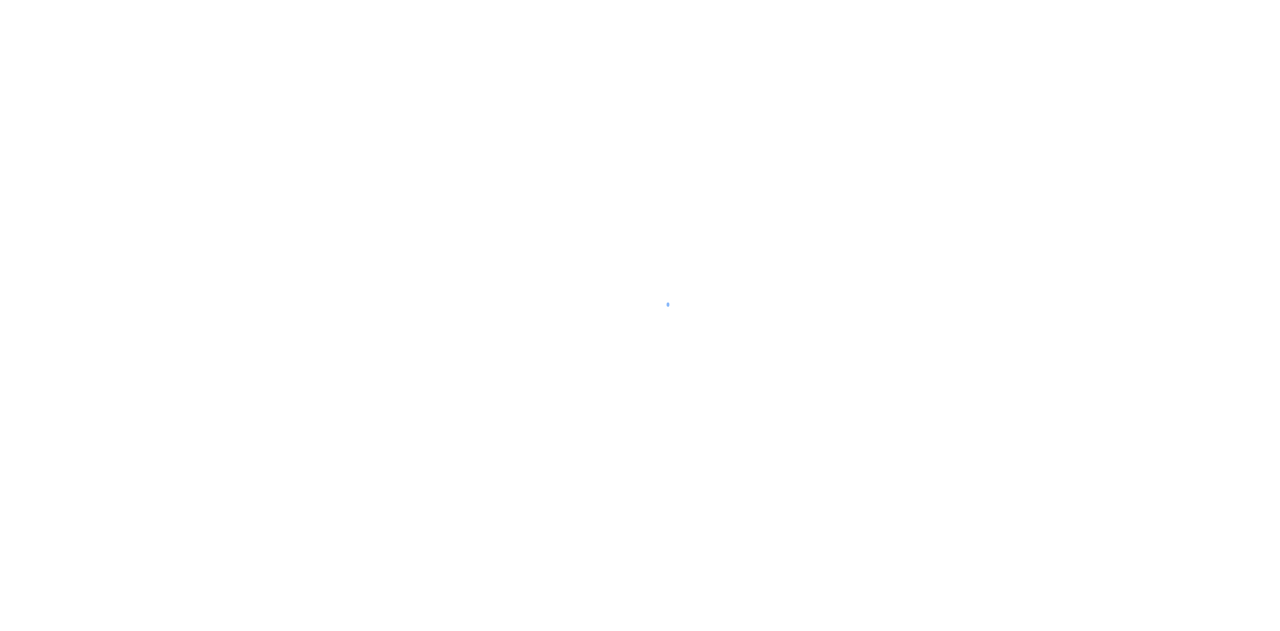 scroll, scrollTop: 0, scrollLeft: 0, axis: both 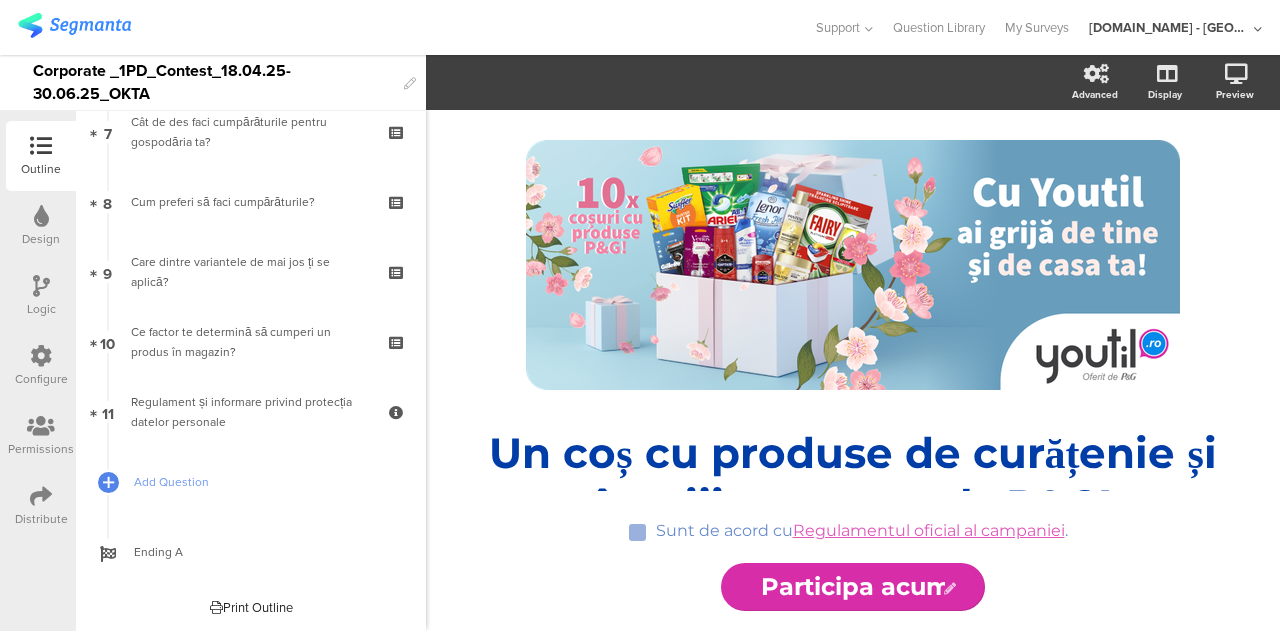 click on "Regulament și informare privind protecția datelor personale" at bounding box center (250, 412) 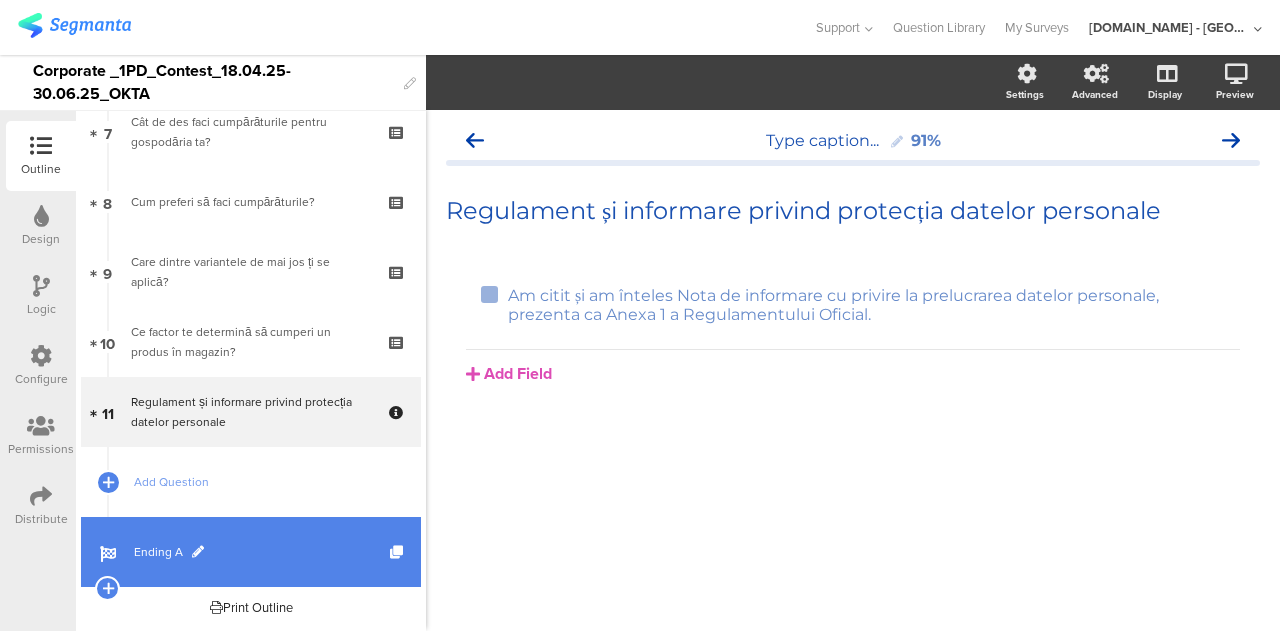 click on "Ending A" at bounding box center (262, 552) 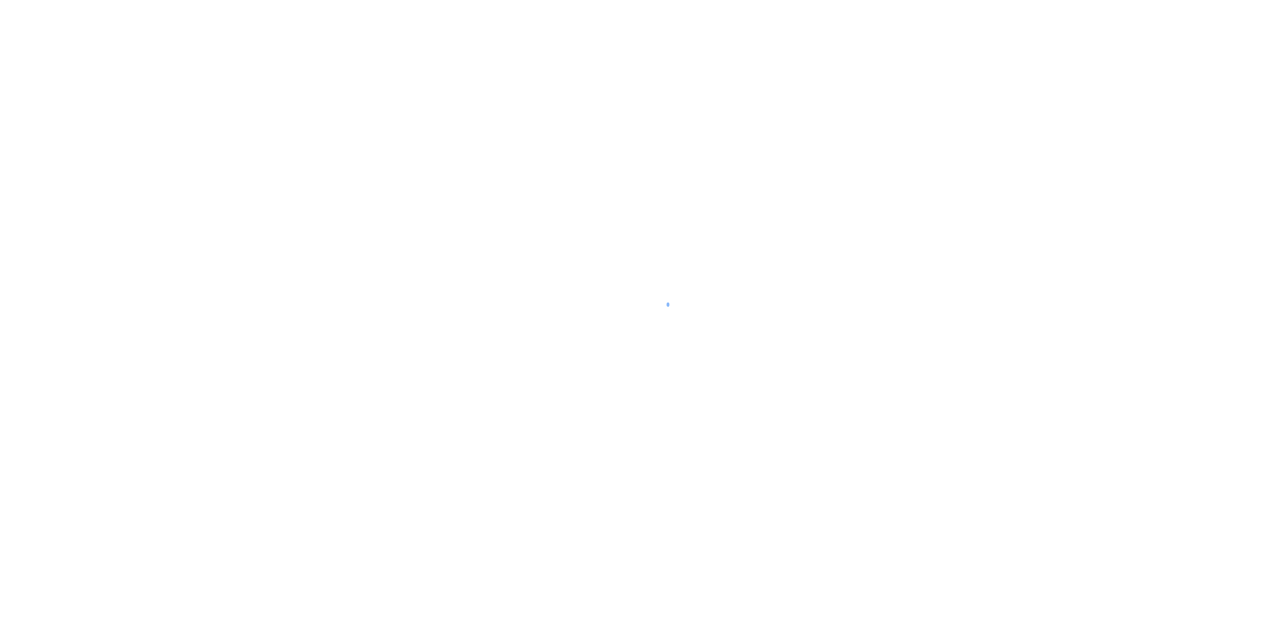 scroll, scrollTop: 0, scrollLeft: 0, axis: both 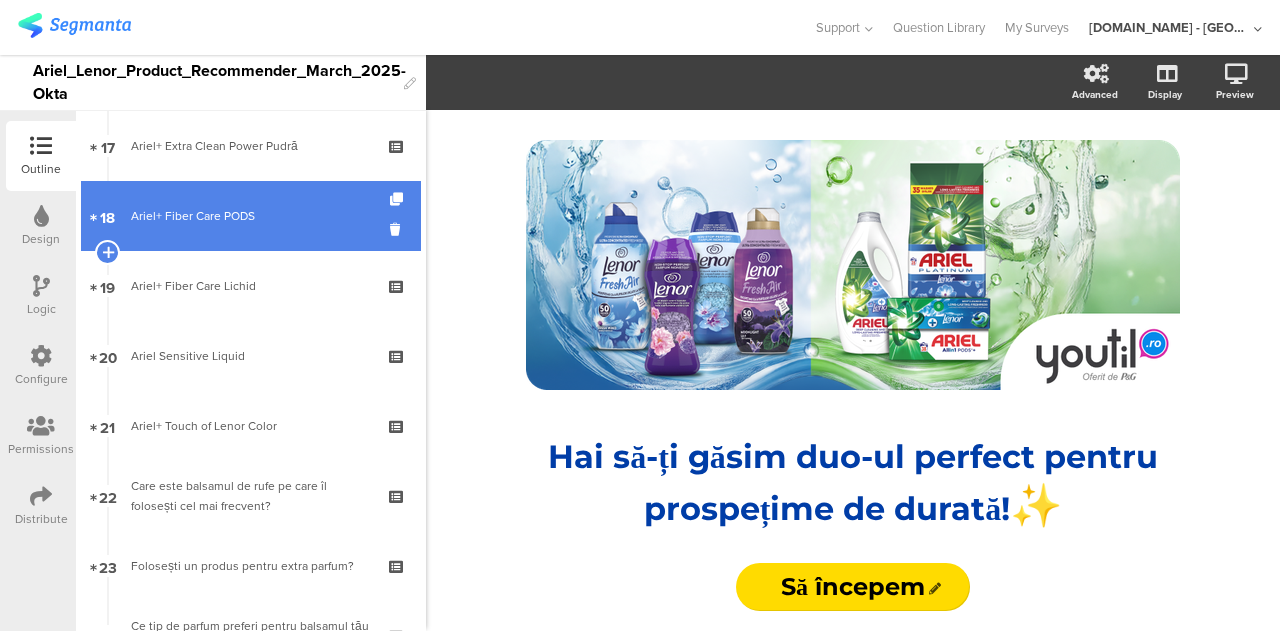 click on "18
Ariel+ Fiber Care PODS" at bounding box center [251, 216] 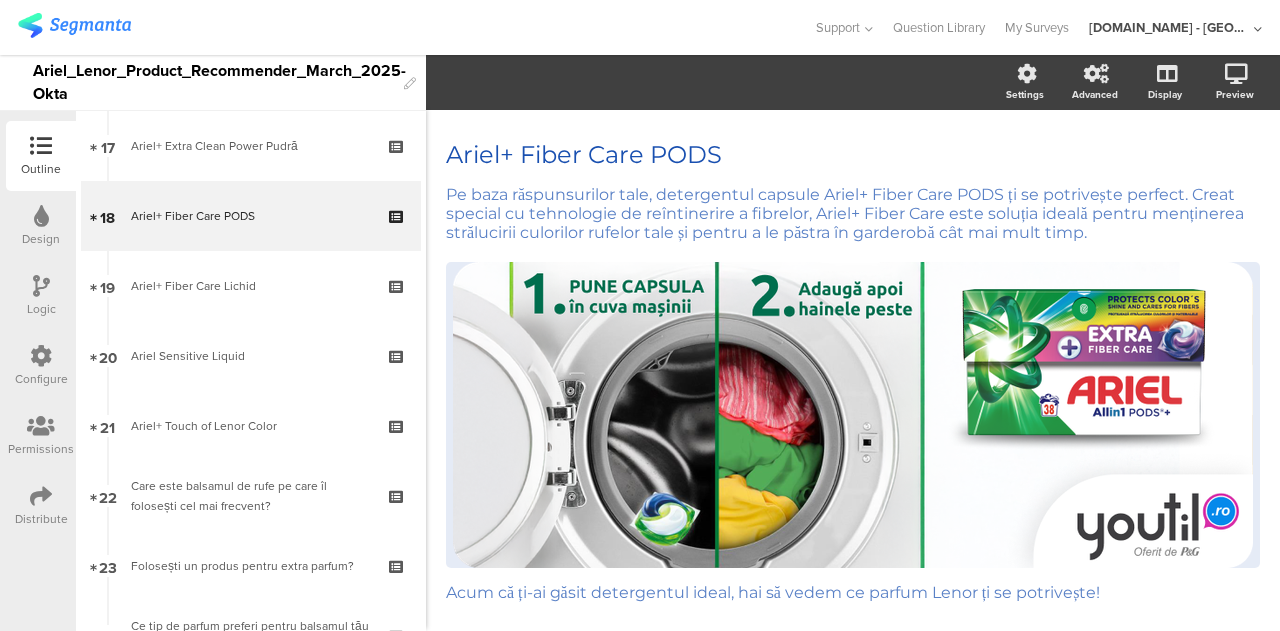 click on "Logic" at bounding box center [41, 296] 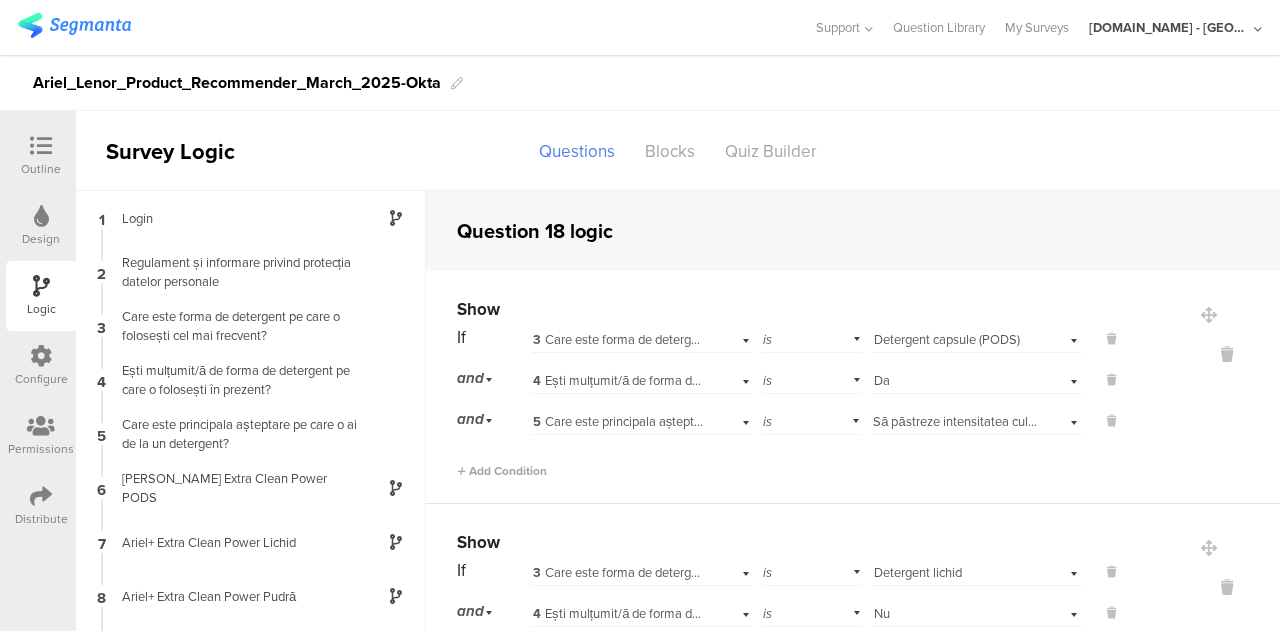 scroll, scrollTop: 80, scrollLeft: 0, axis: vertical 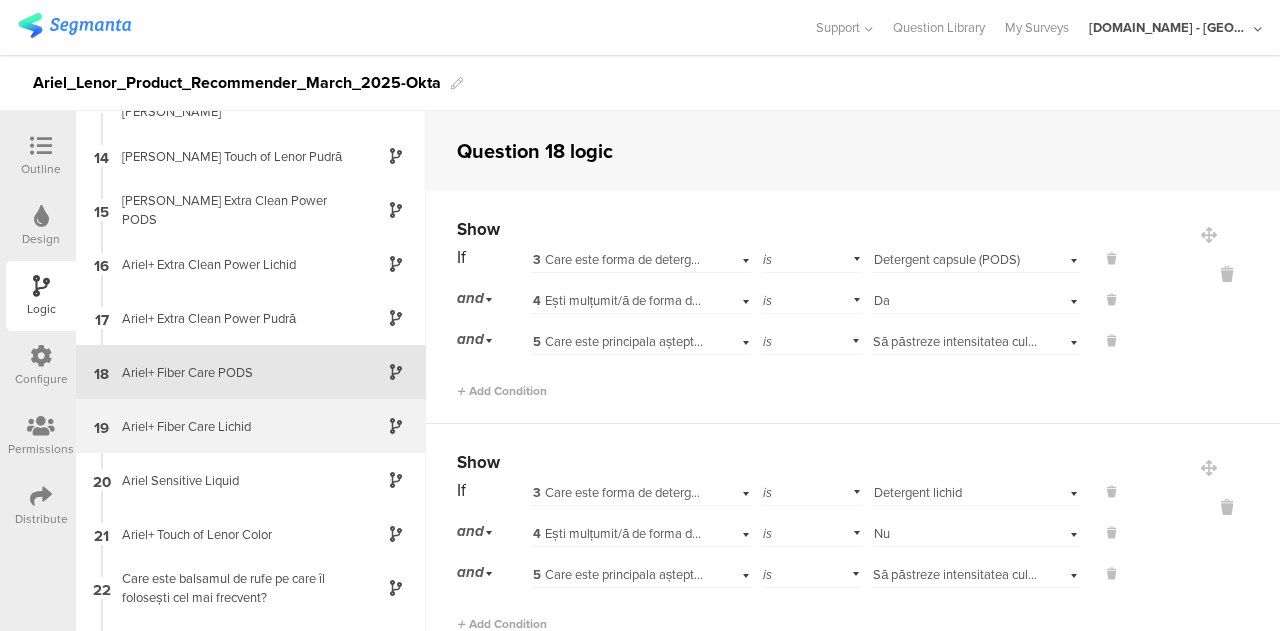 click on "Ariel+ Fiber Care Lichid" at bounding box center [235, 426] 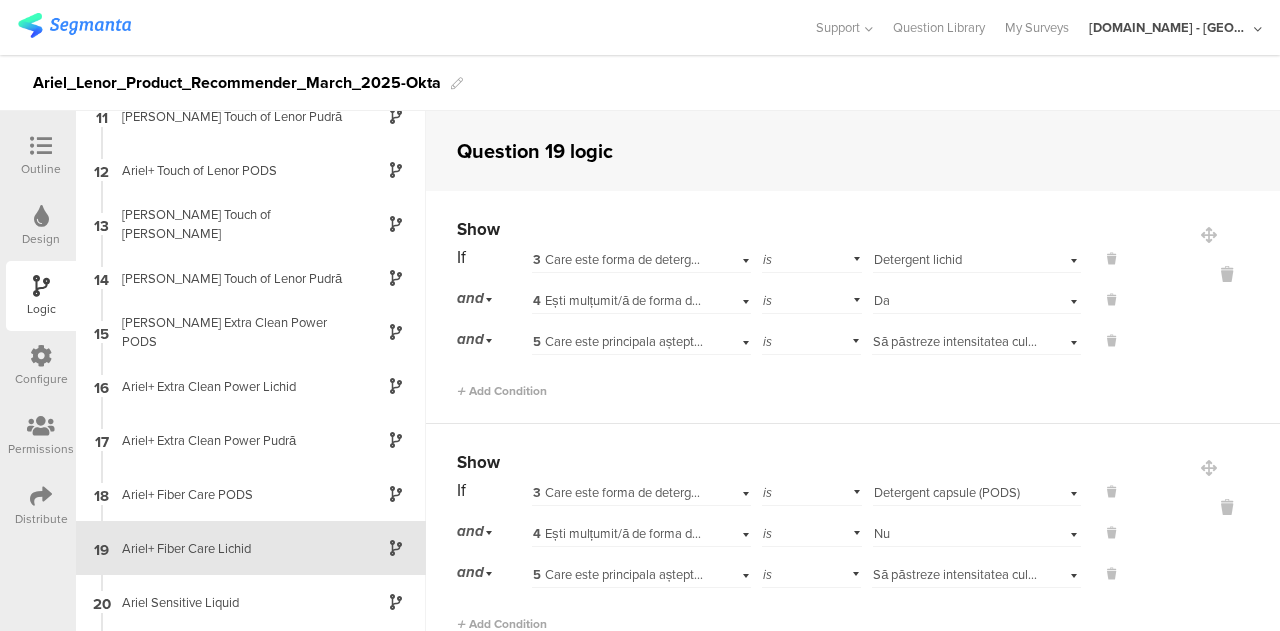 scroll, scrollTop: 738, scrollLeft: 0, axis: vertical 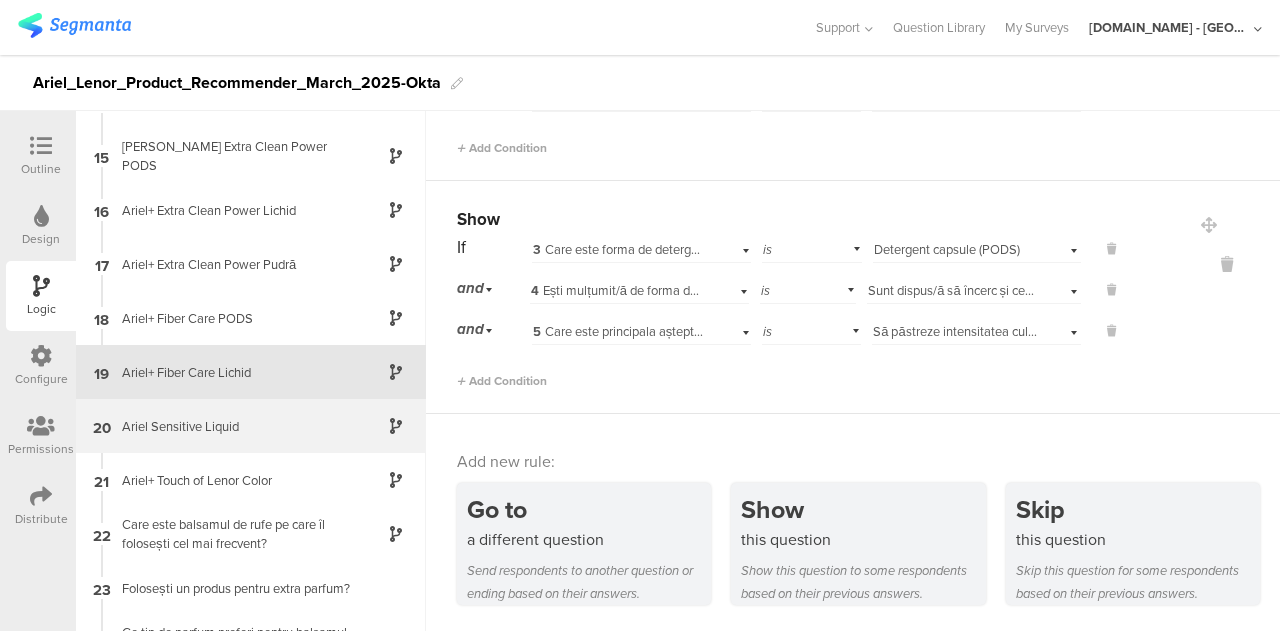 click on "Ariel Sensitive Liquid" at bounding box center (235, 426) 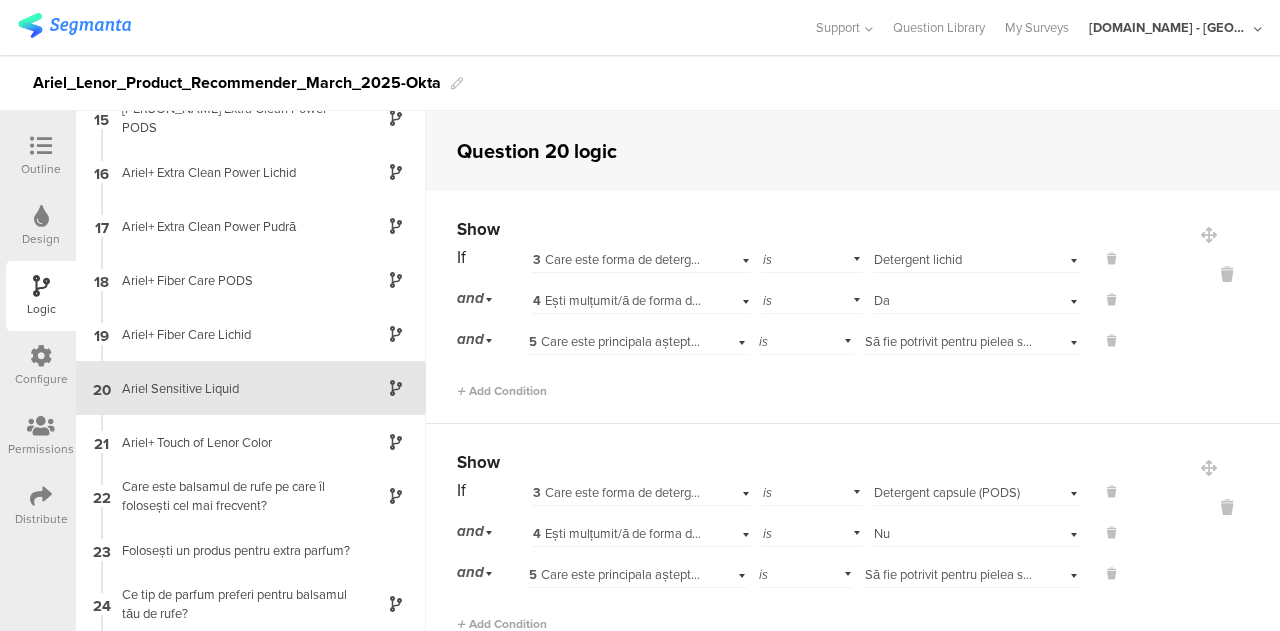 scroll, scrollTop: 792, scrollLeft: 0, axis: vertical 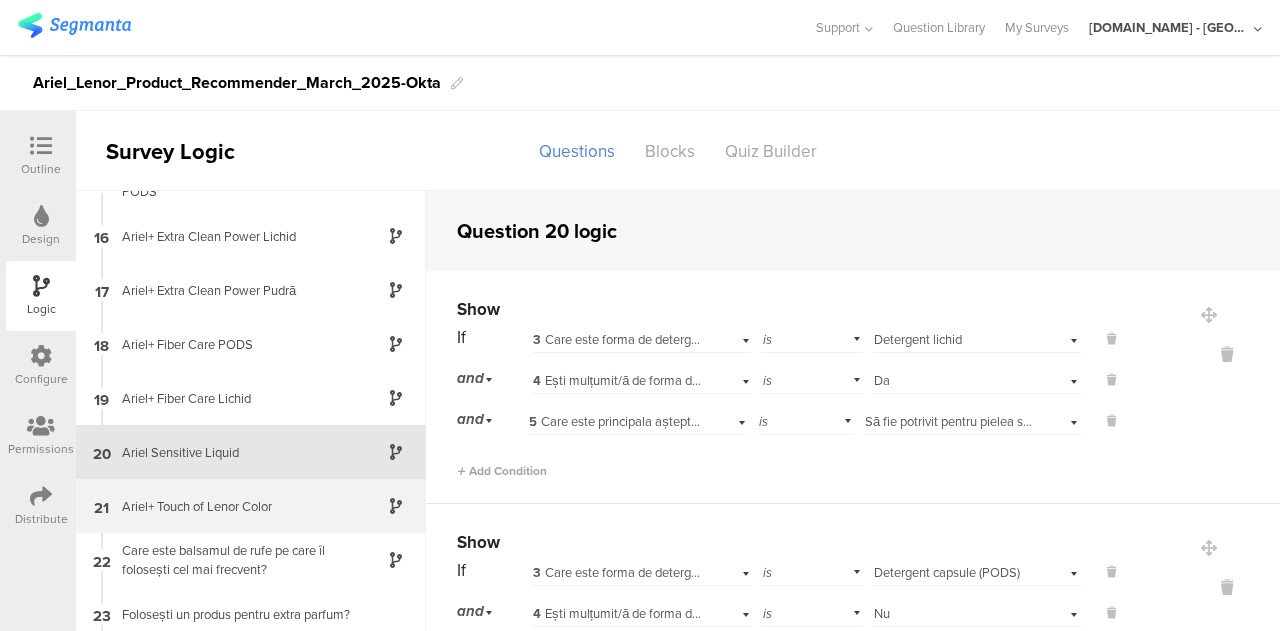 click on "21
Ariel+ Touch of Lenor Color" at bounding box center [251, 506] 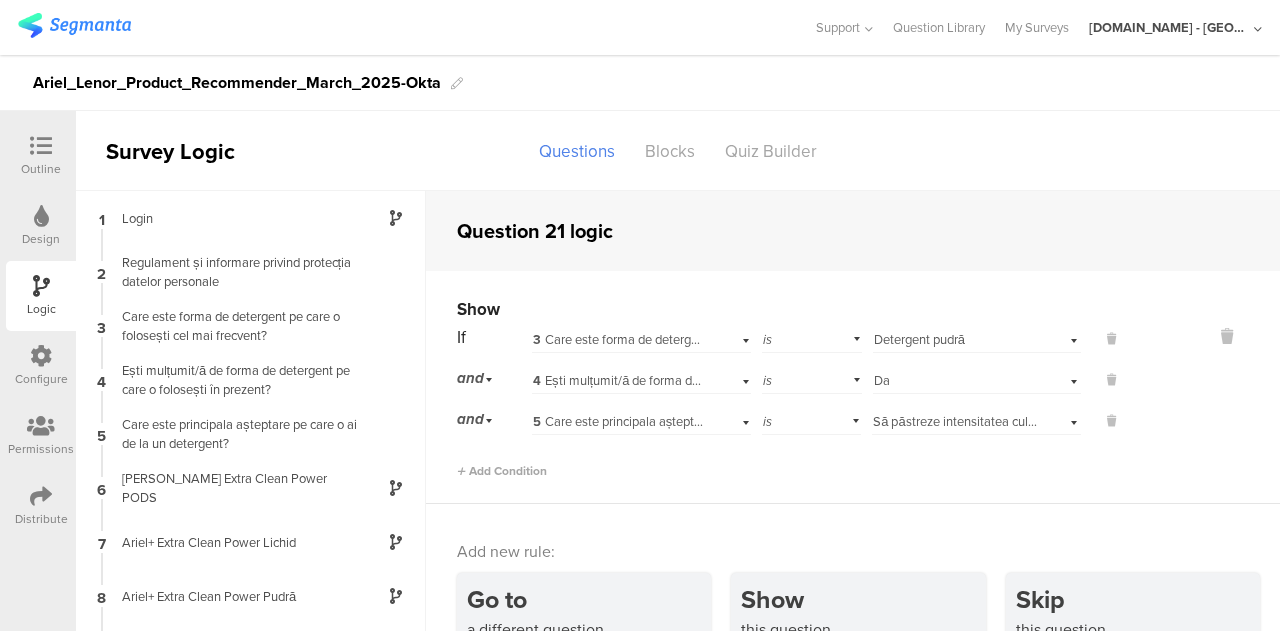 scroll, scrollTop: 80, scrollLeft: 0, axis: vertical 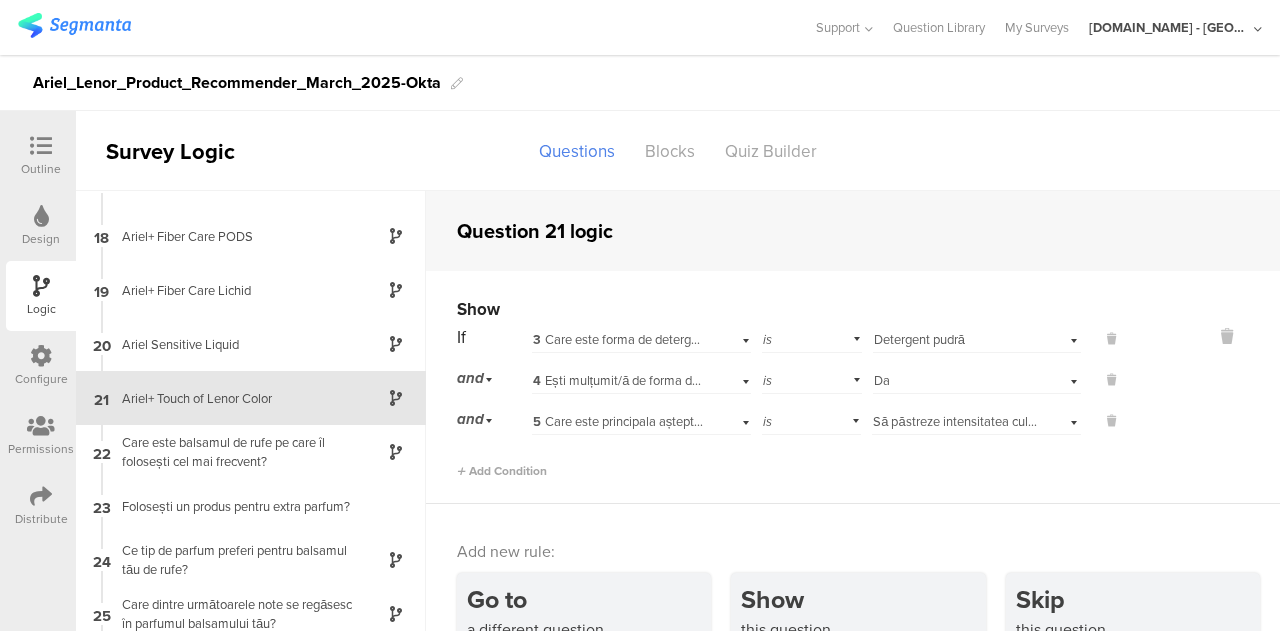 click on "Ariel+ Touch of Lenor Color" at bounding box center (235, 398) 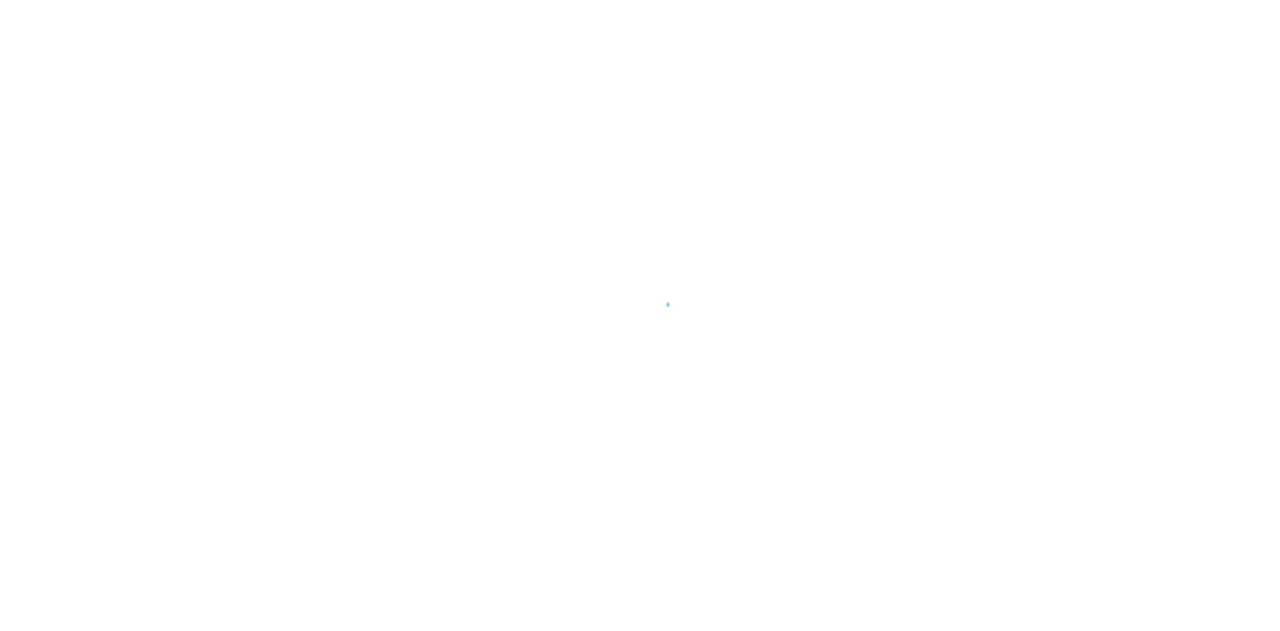 scroll, scrollTop: 0, scrollLeft: 0, axis: both 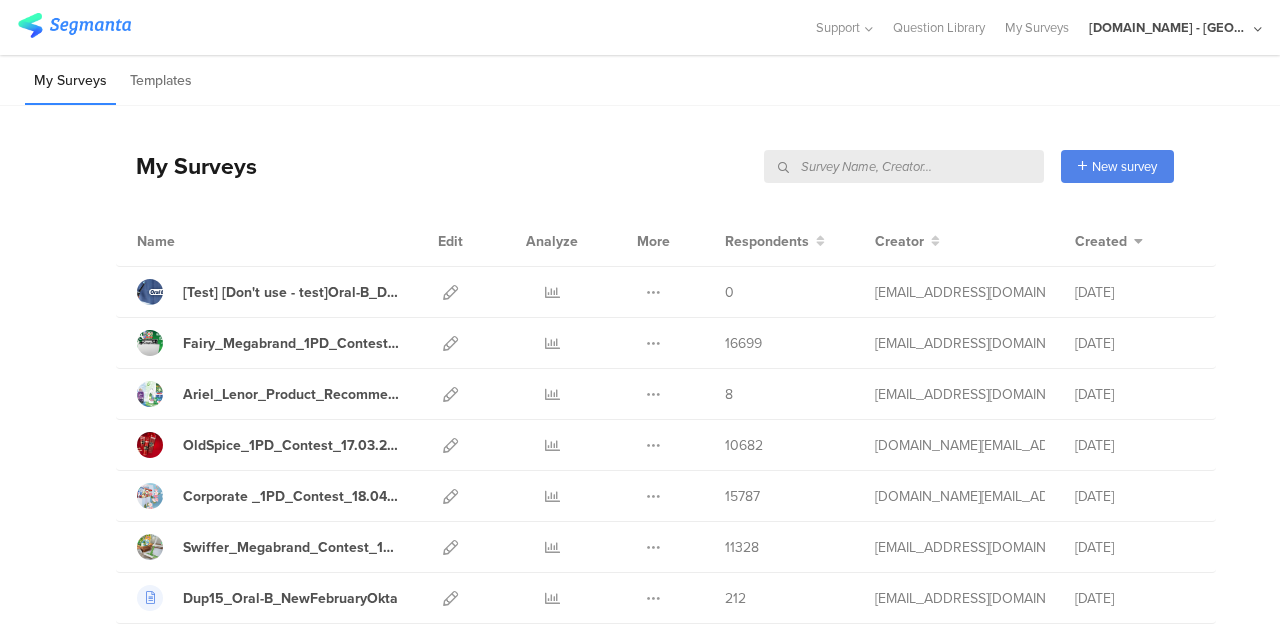 click at bounding box center (904, 166) 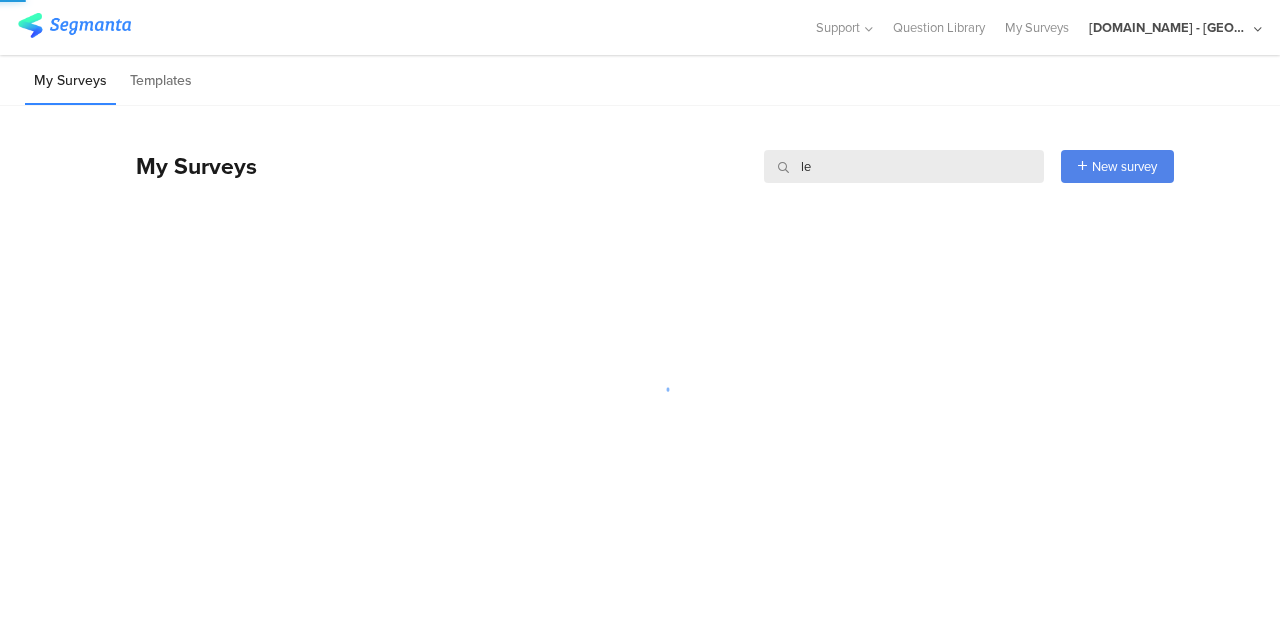 type on "l" 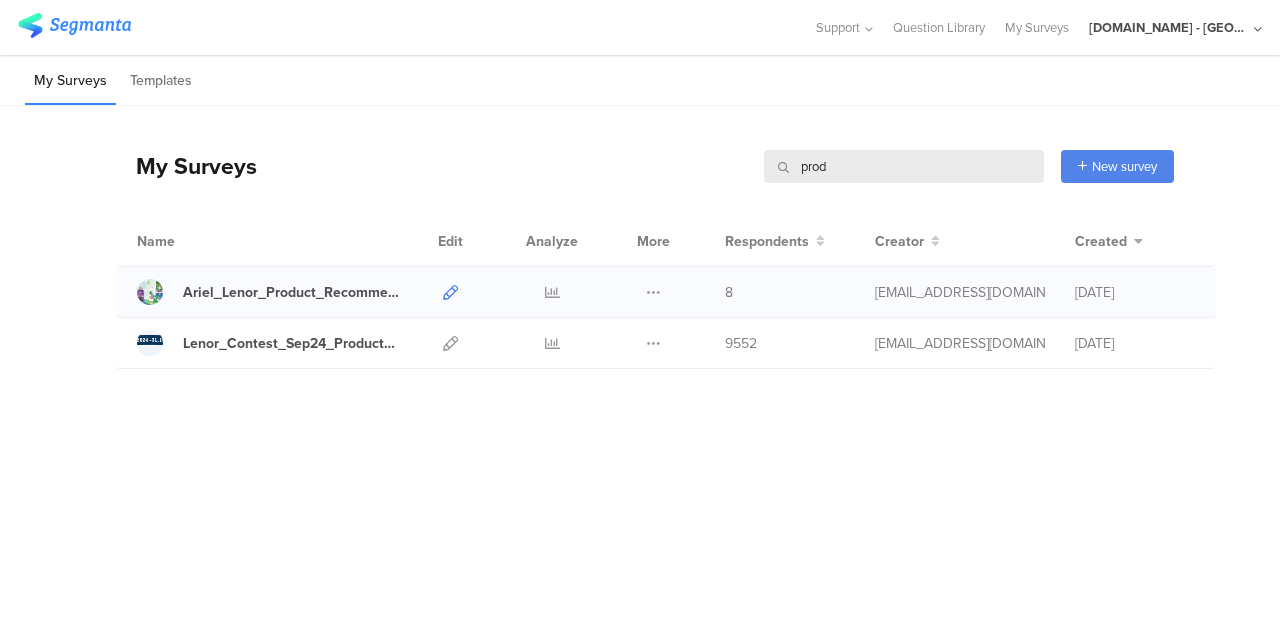 type on "prod" 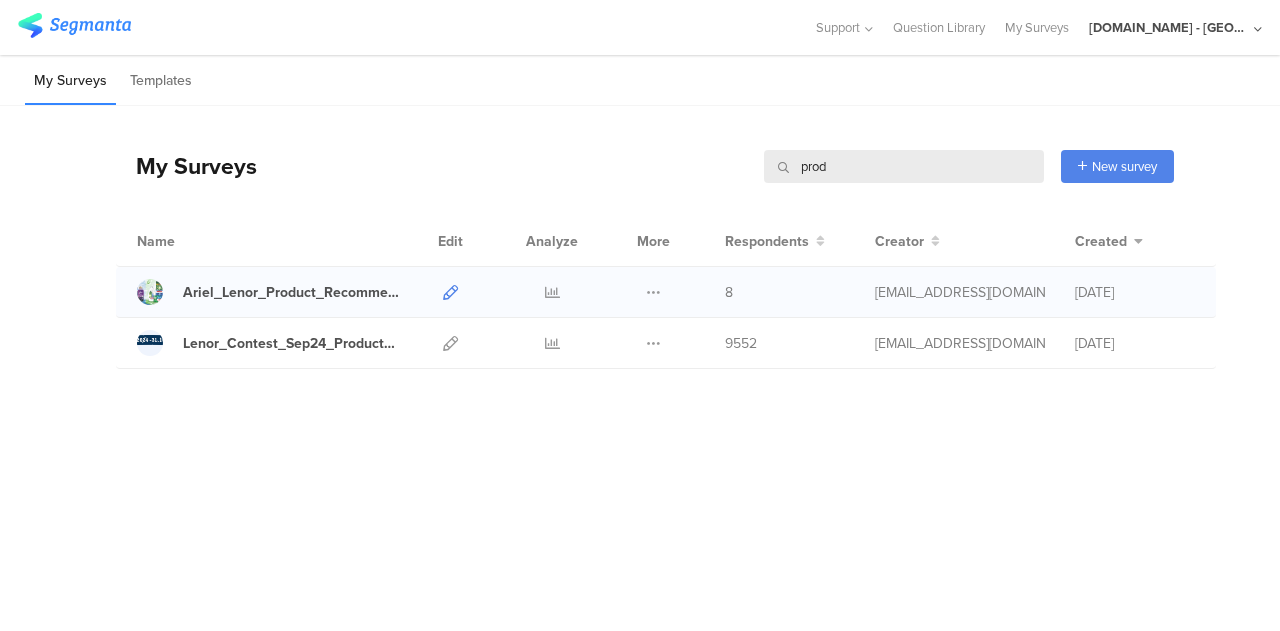 click at bounding box center [450, 292] 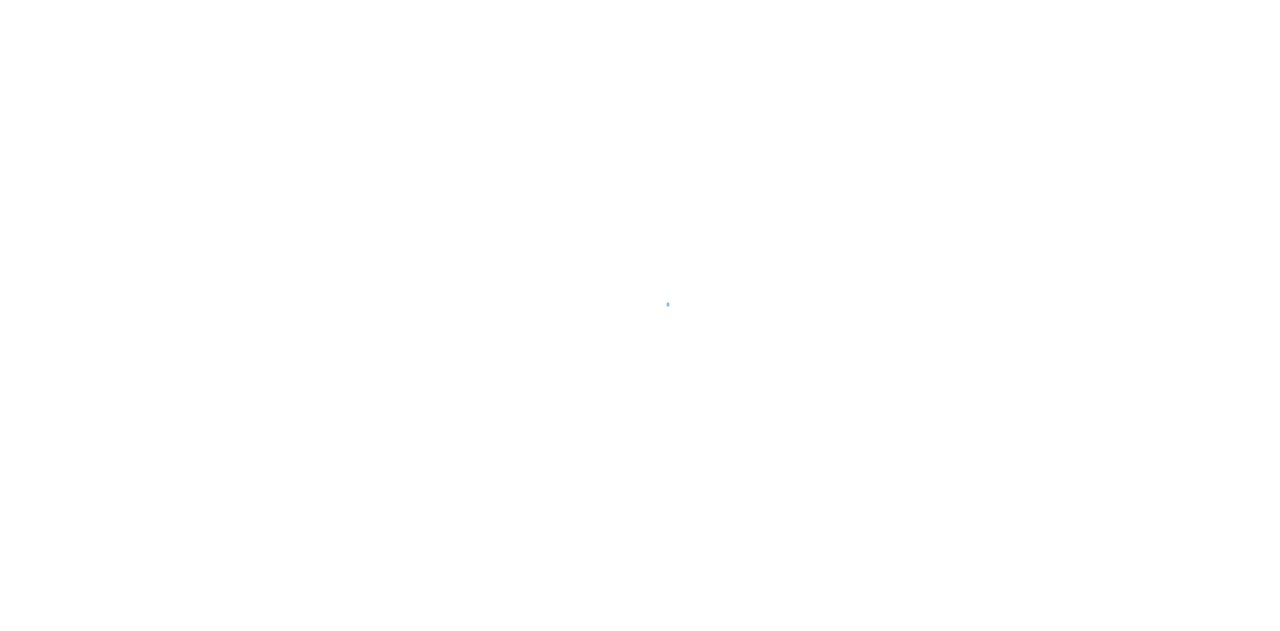 scroll, scrollTop: 0, scrollLeft: 0, axis: both 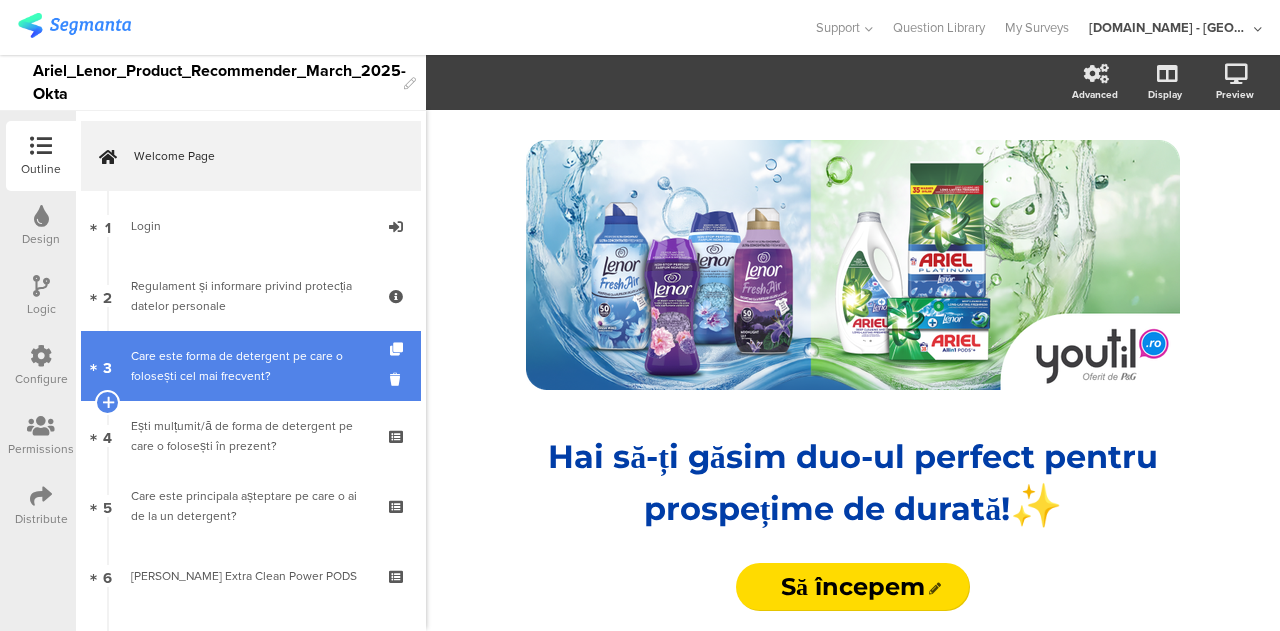 click on "Care este forma de detergent pe care o folosești cel mai frecvent?" at bounding box center (250, 366) 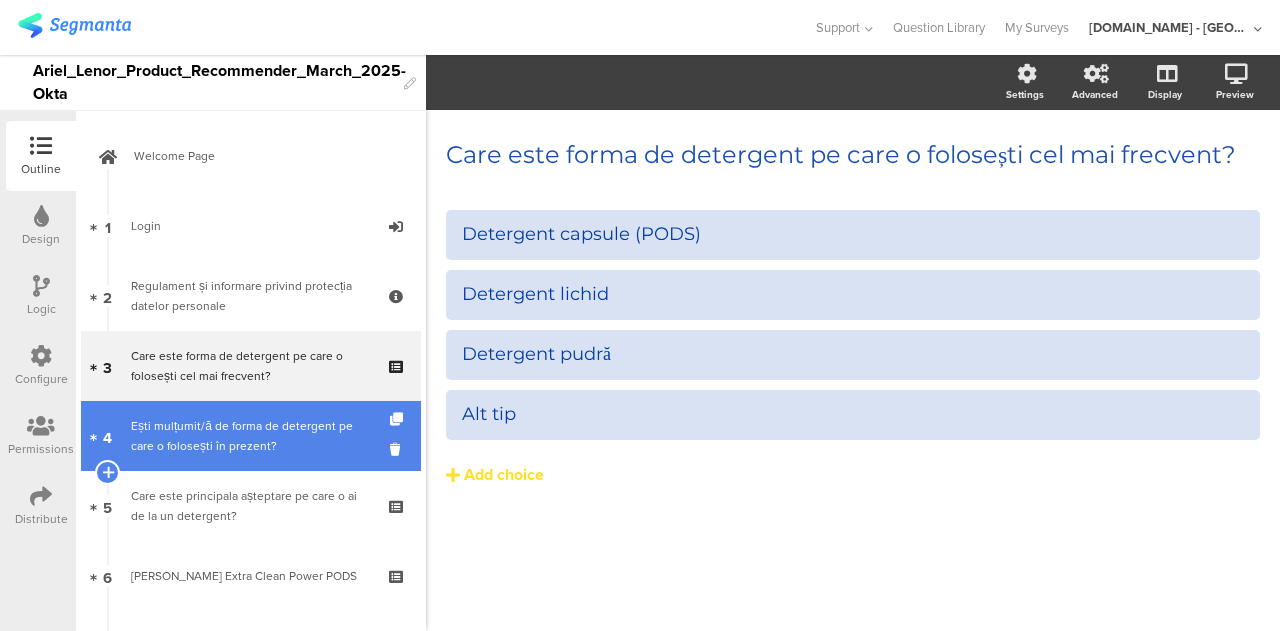 click on "Ești mulțumit/ă de forma de detergent pe care o folosești în prezent?" at bounding box center (250, 436) 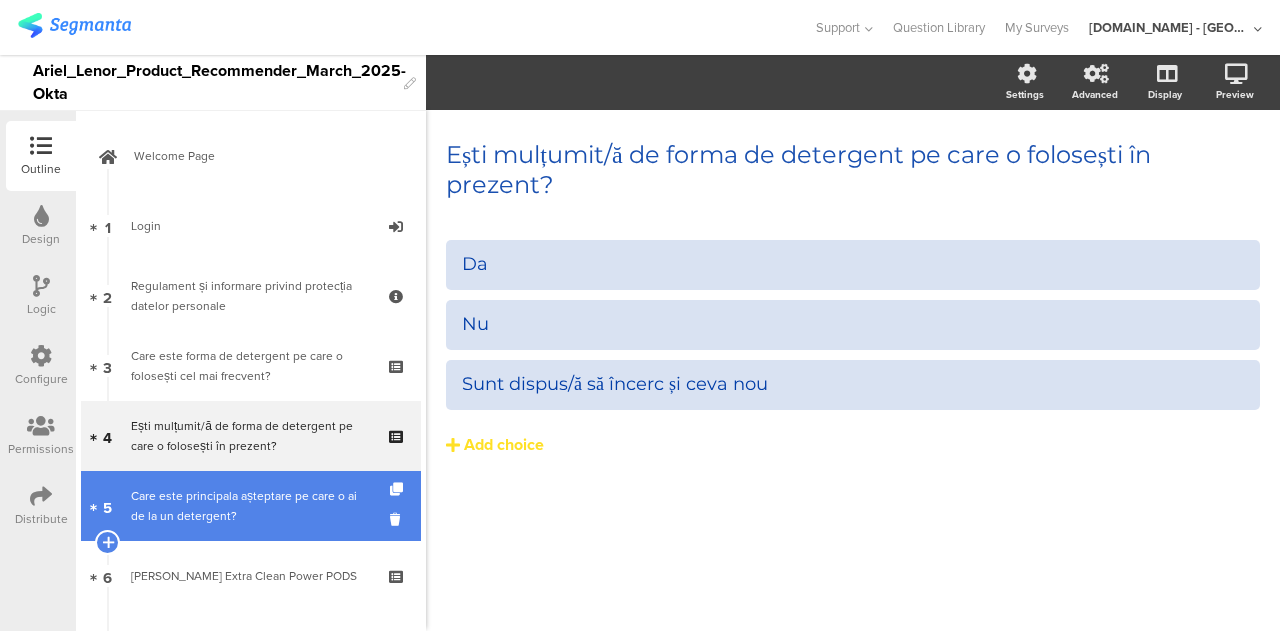 click on "Care este principala așteptare pe care o ai de la un detergent?" at bounding box center (250, 506) 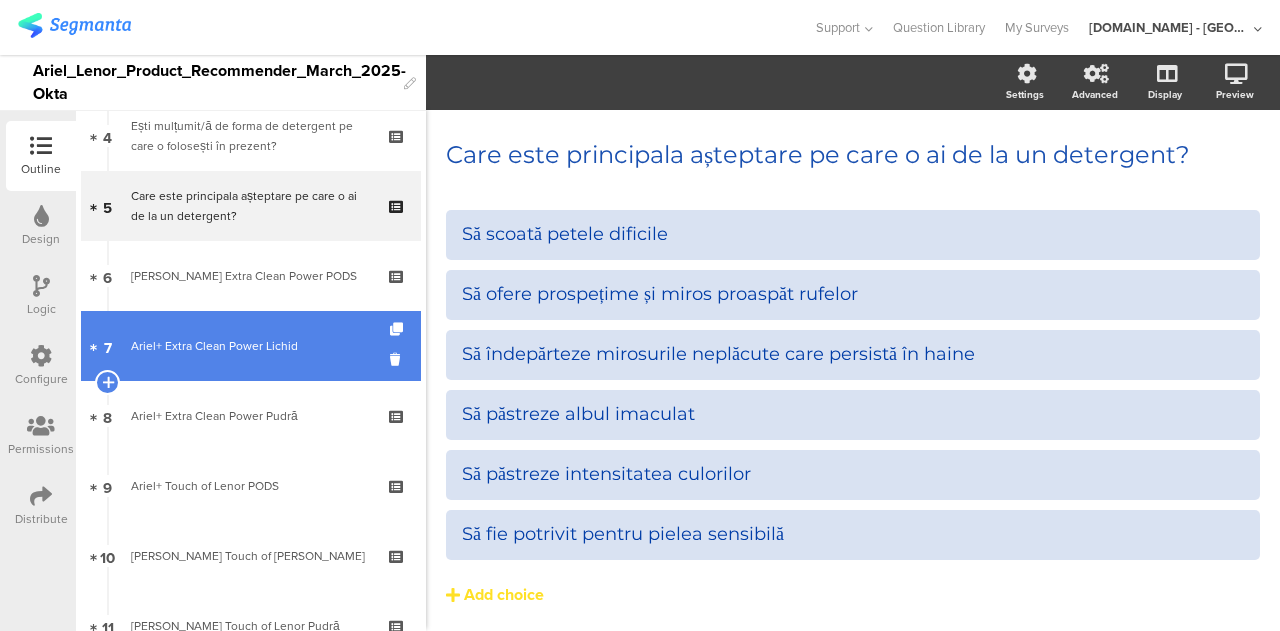 scroll, scrollTop: 0, scrollLeft: 0, axis: both 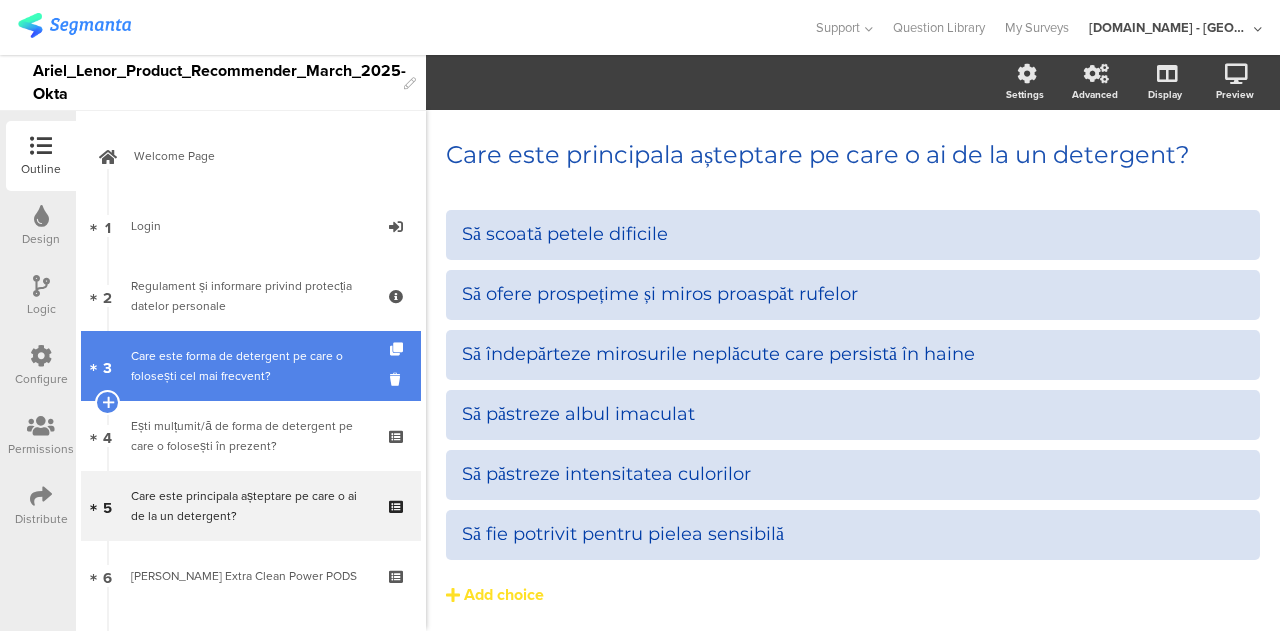click on "Care este forma de detergent pe care o folosești cel mai frecvent?" at bounding box center [250, 366] 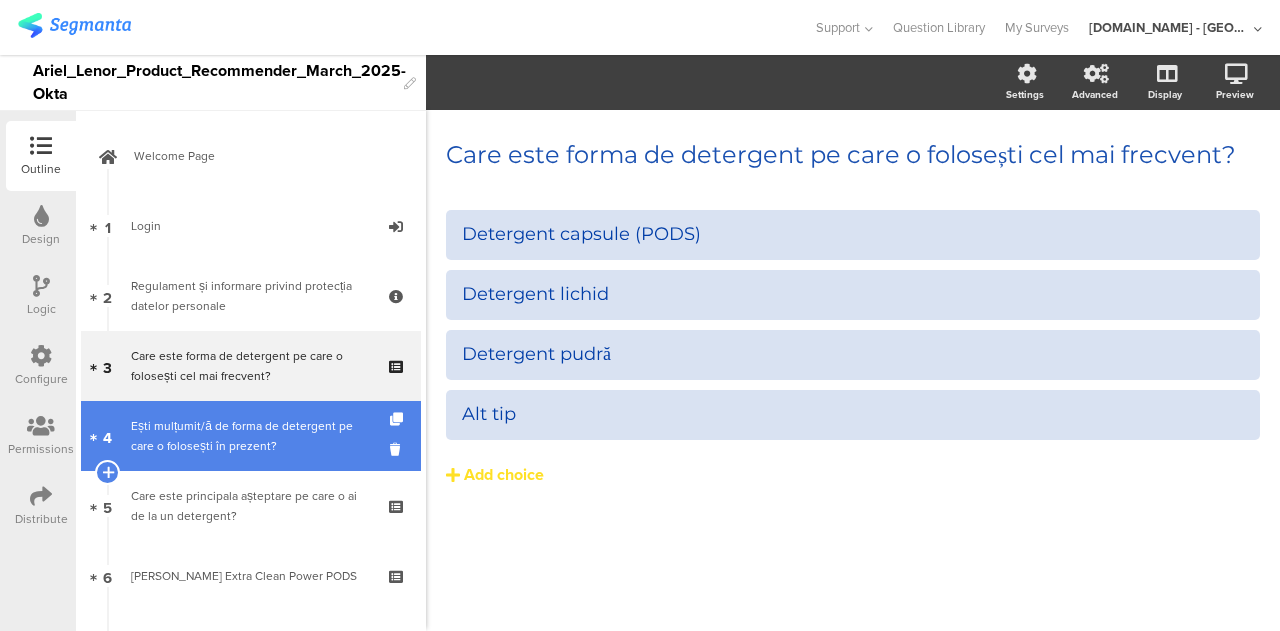 click on "Ești mulțumit/ă de forma de detergent pe care o folosești în prezent?" at bounding box center (250, 436) 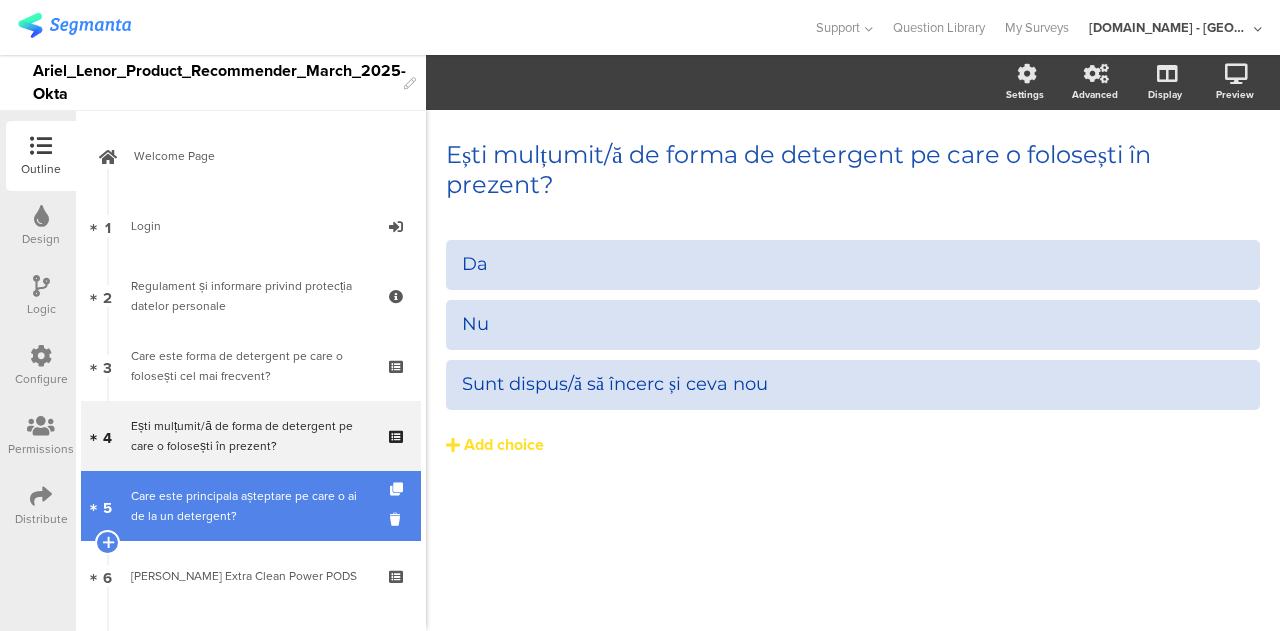 click on "5
Care este principala așteptare pe care o ai de la un detergent?" at bounding box center [251, 506] 